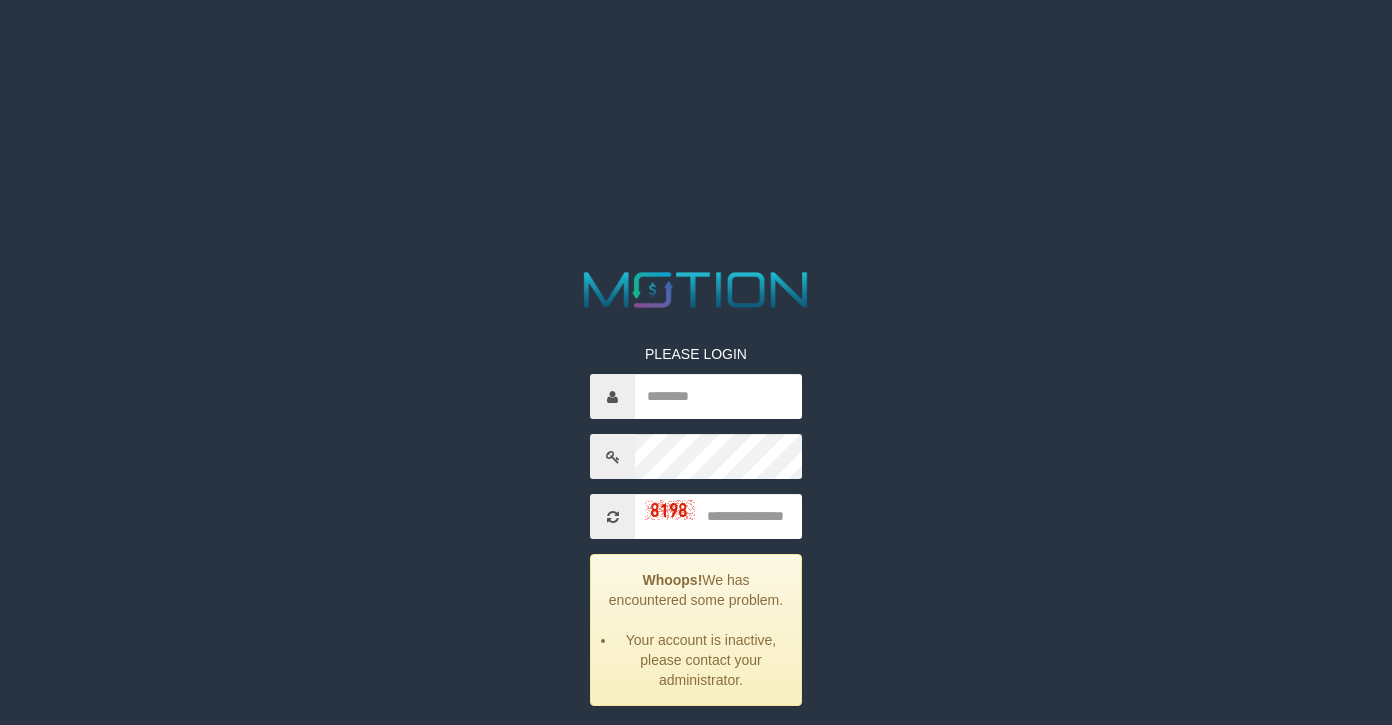 scroll, scrollTop: 0, scrollLeft: 0, axis: both 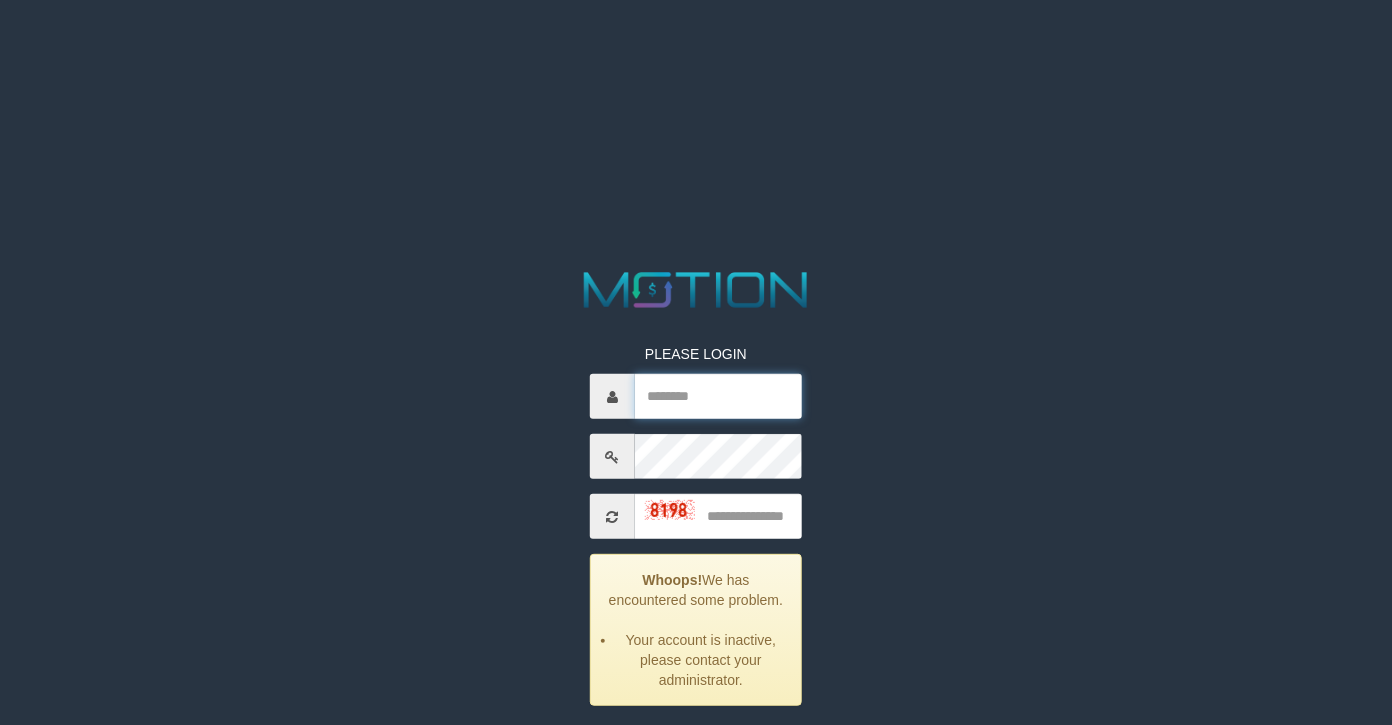 click at bounding box center [718, 396] 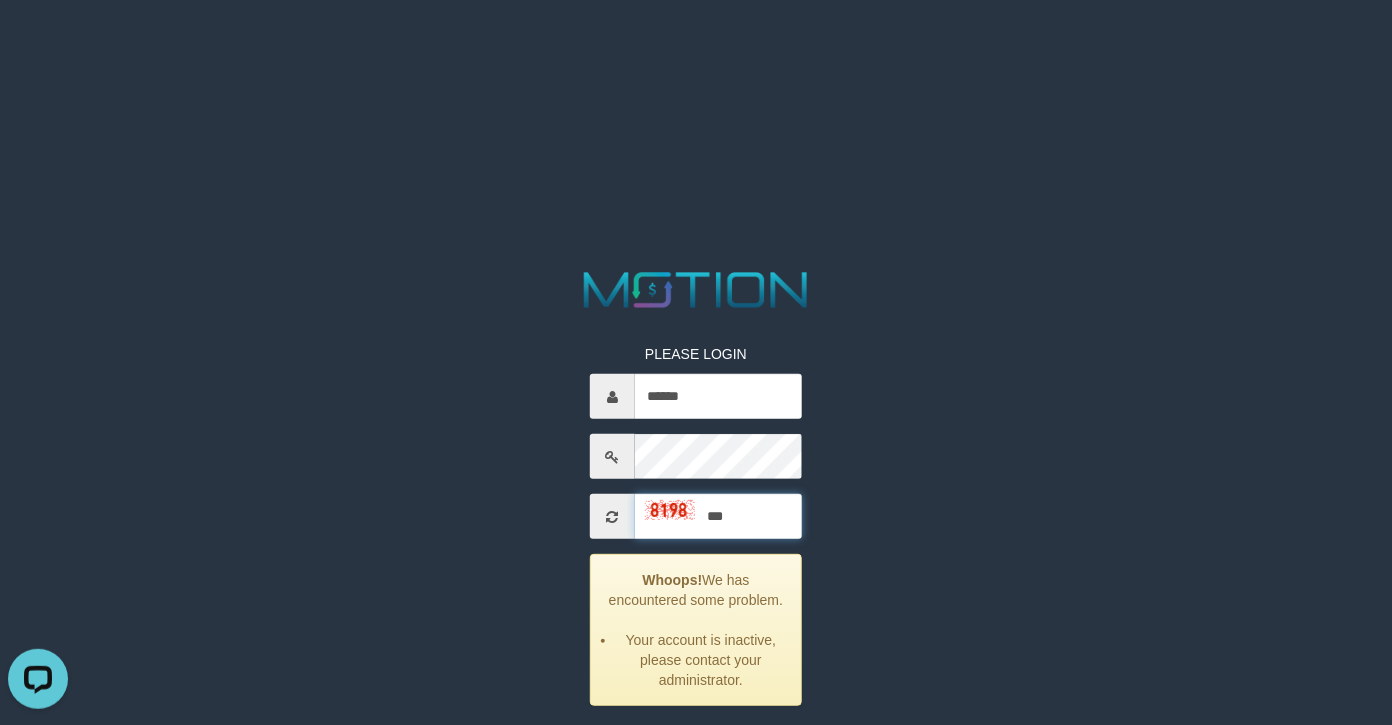 scroll, scrollTop: 0, scrollLeft: 0, axis: both 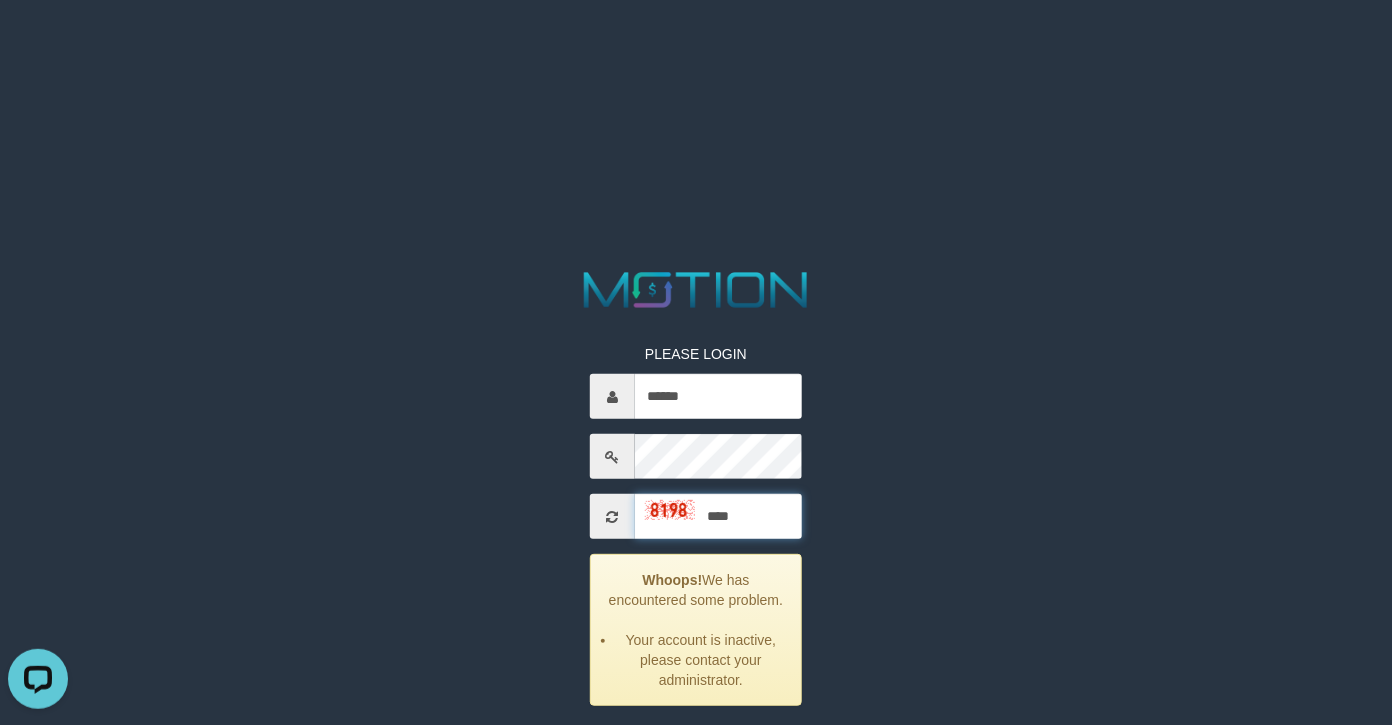 type on "****" 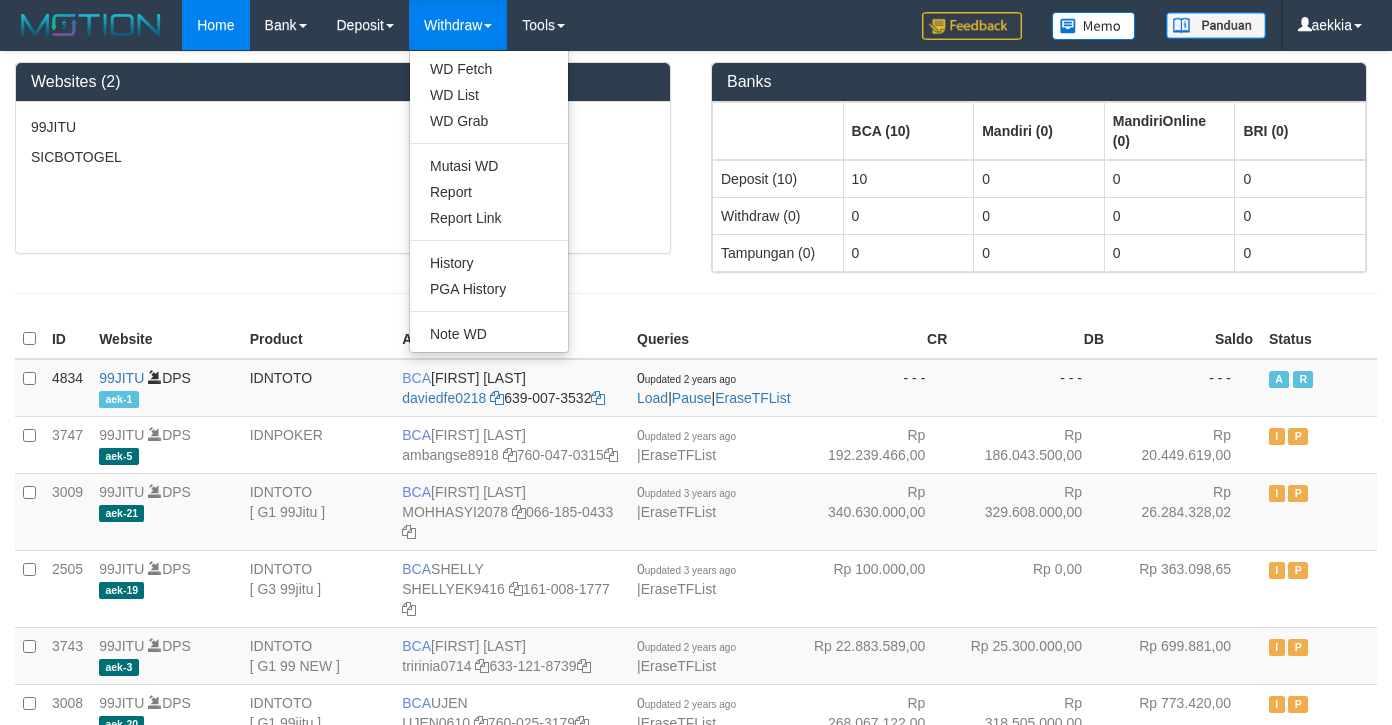 scroll, scrollTop: 0, scrollLeft: 0, axis: both 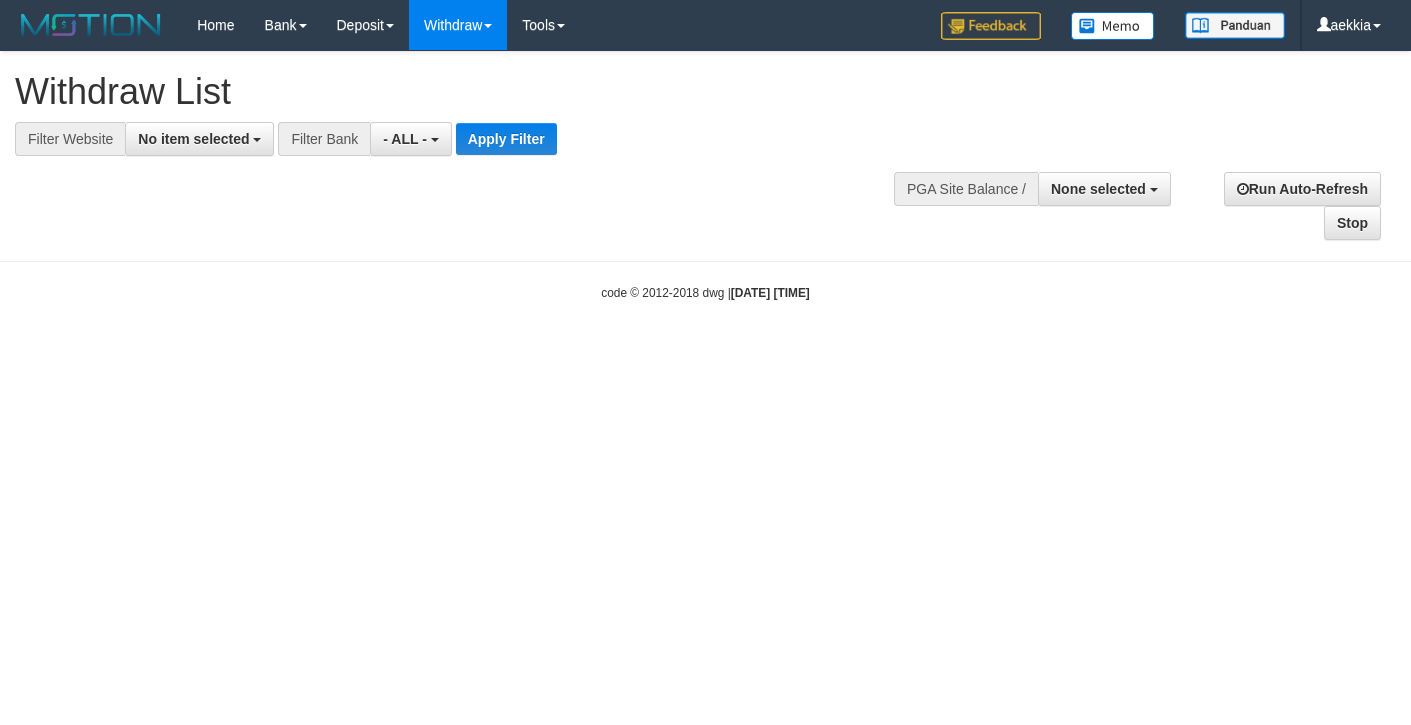 select 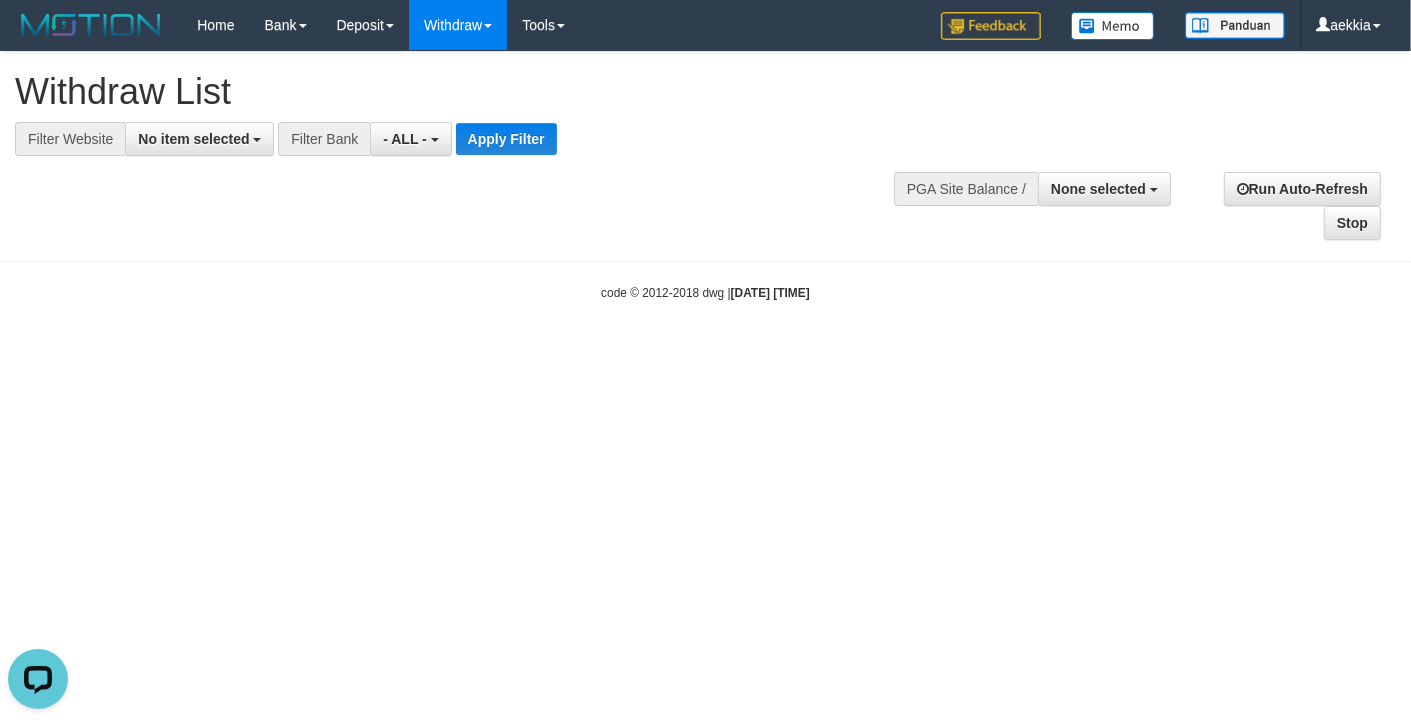 scroll, scrollTop: 0, scrollLeft: 0, axis: both 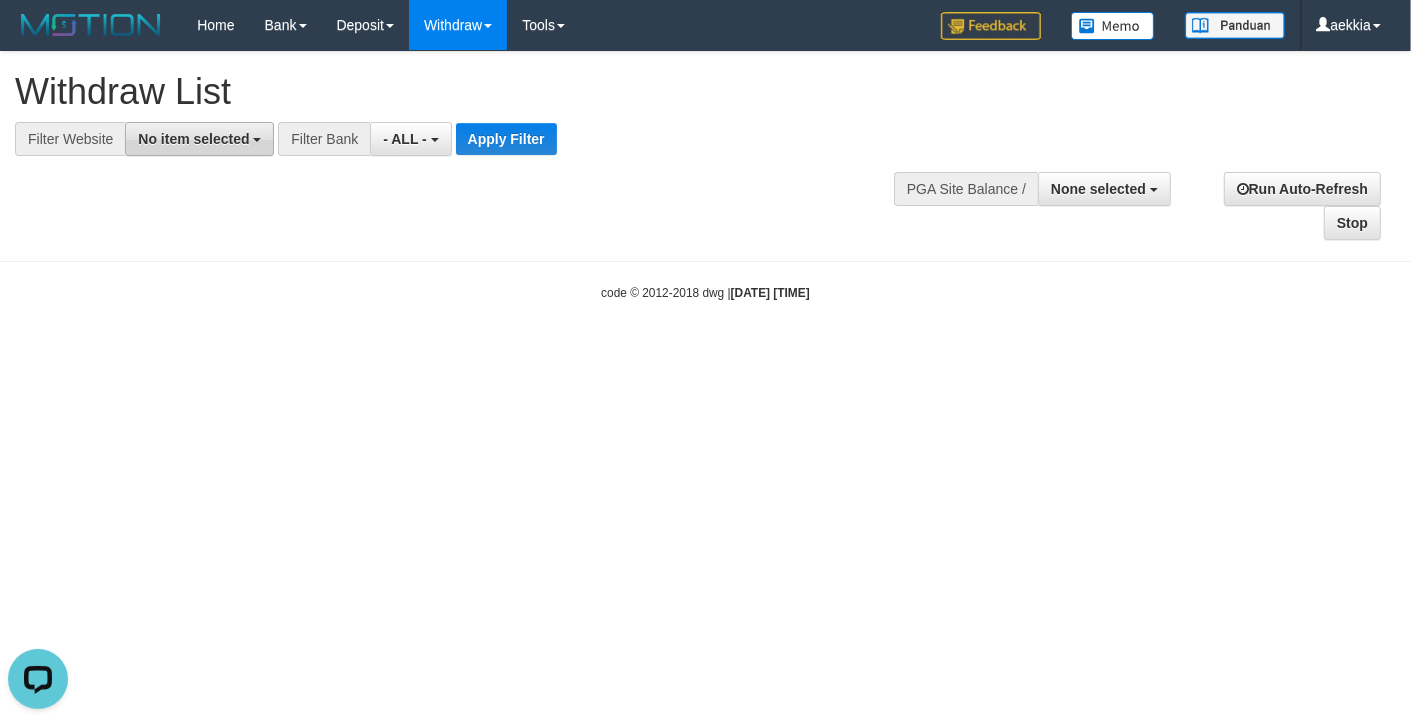click on "No item selected" at bounding box center (193, 139) 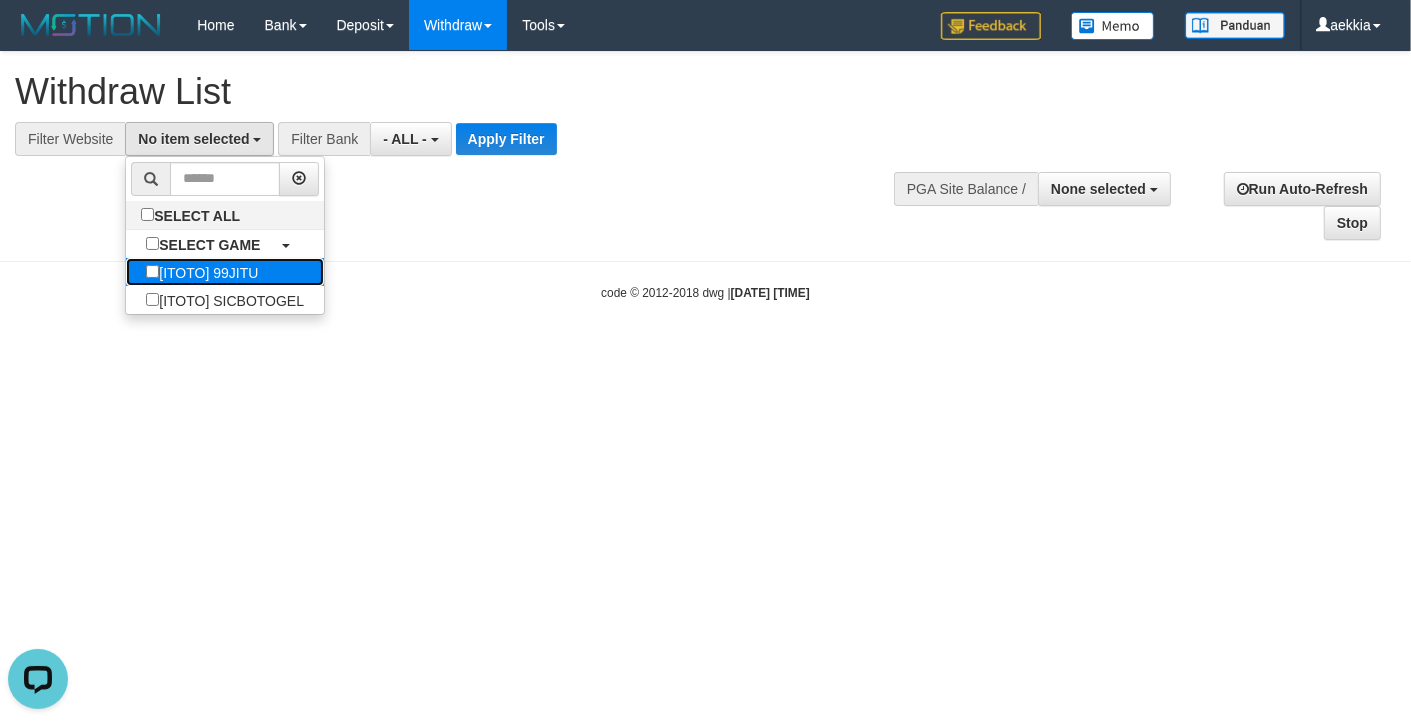 click on "[ITOTO] 99JITU" at bounding box center [202, 272] 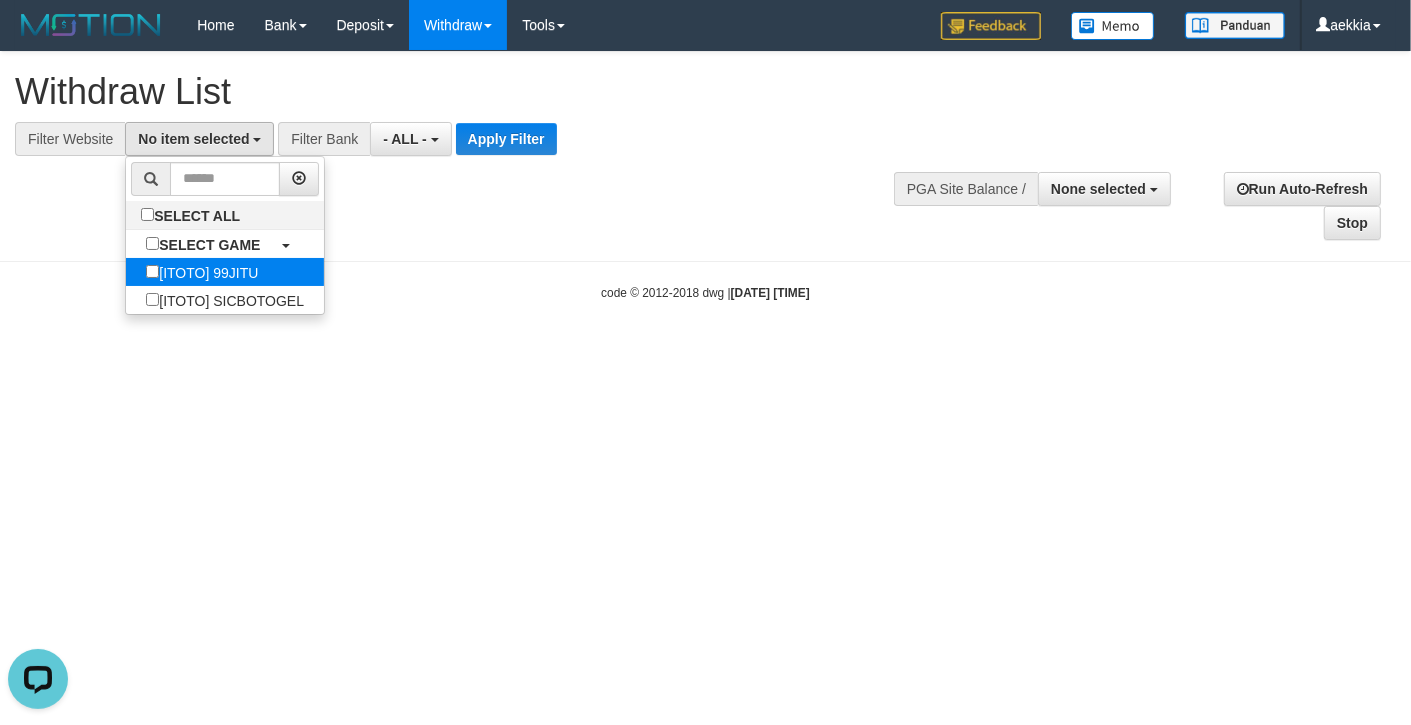 select on "***" 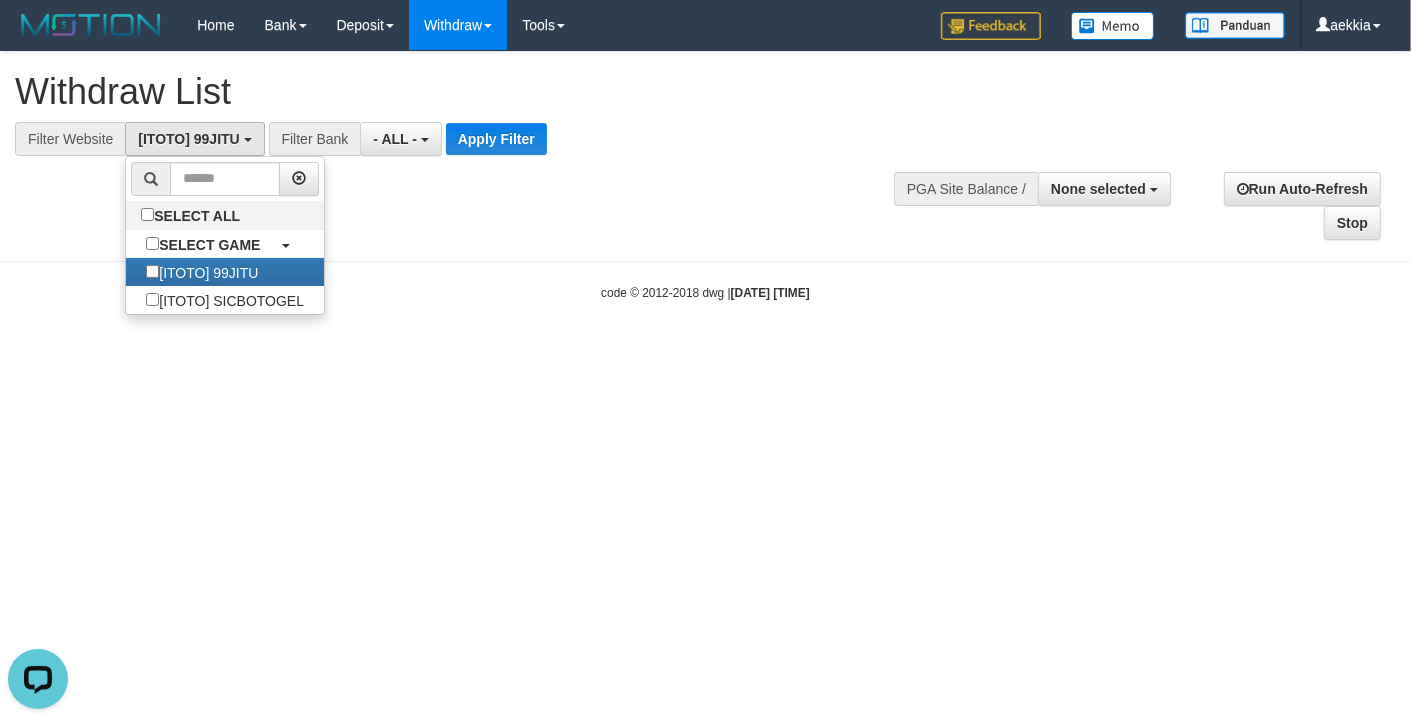 scroll, scrollTop: 17, scrollLeft: 0, axis: vertical 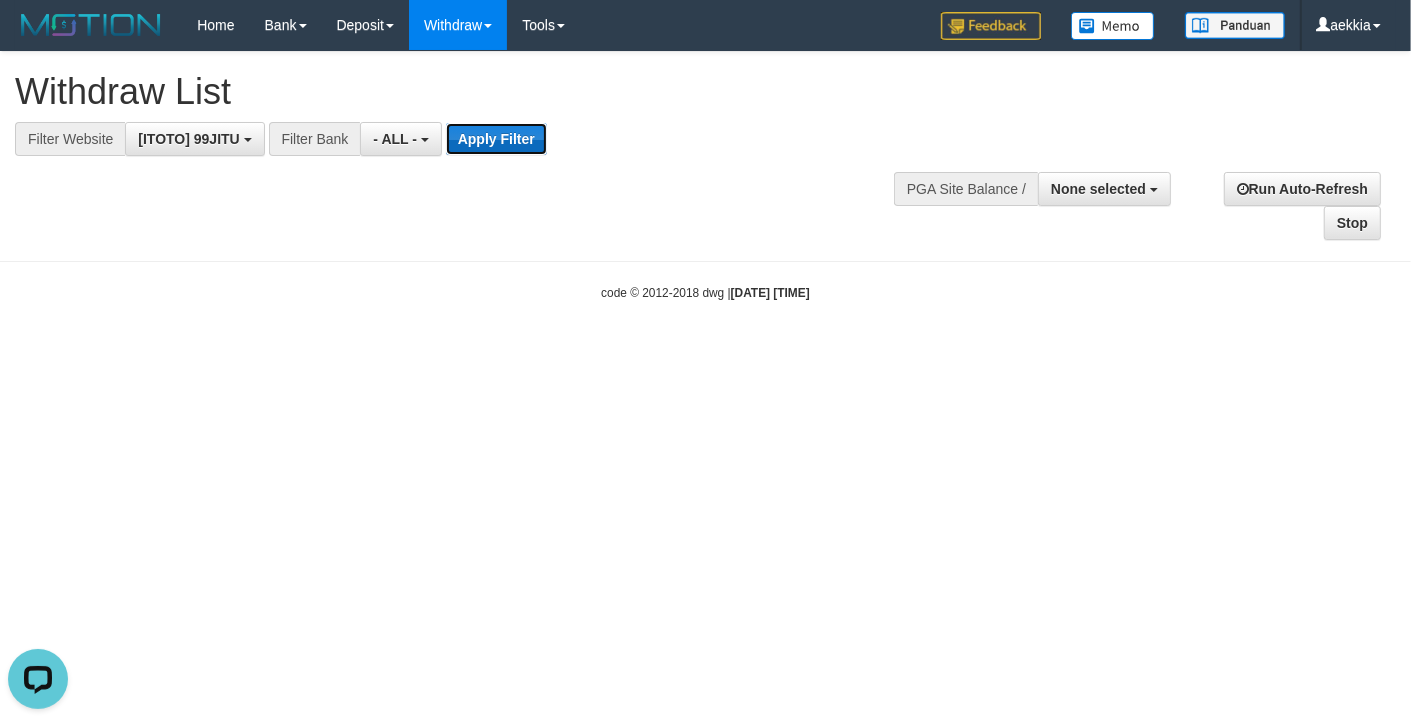 click on "Apply Filter" at bounding box center (496, 139) 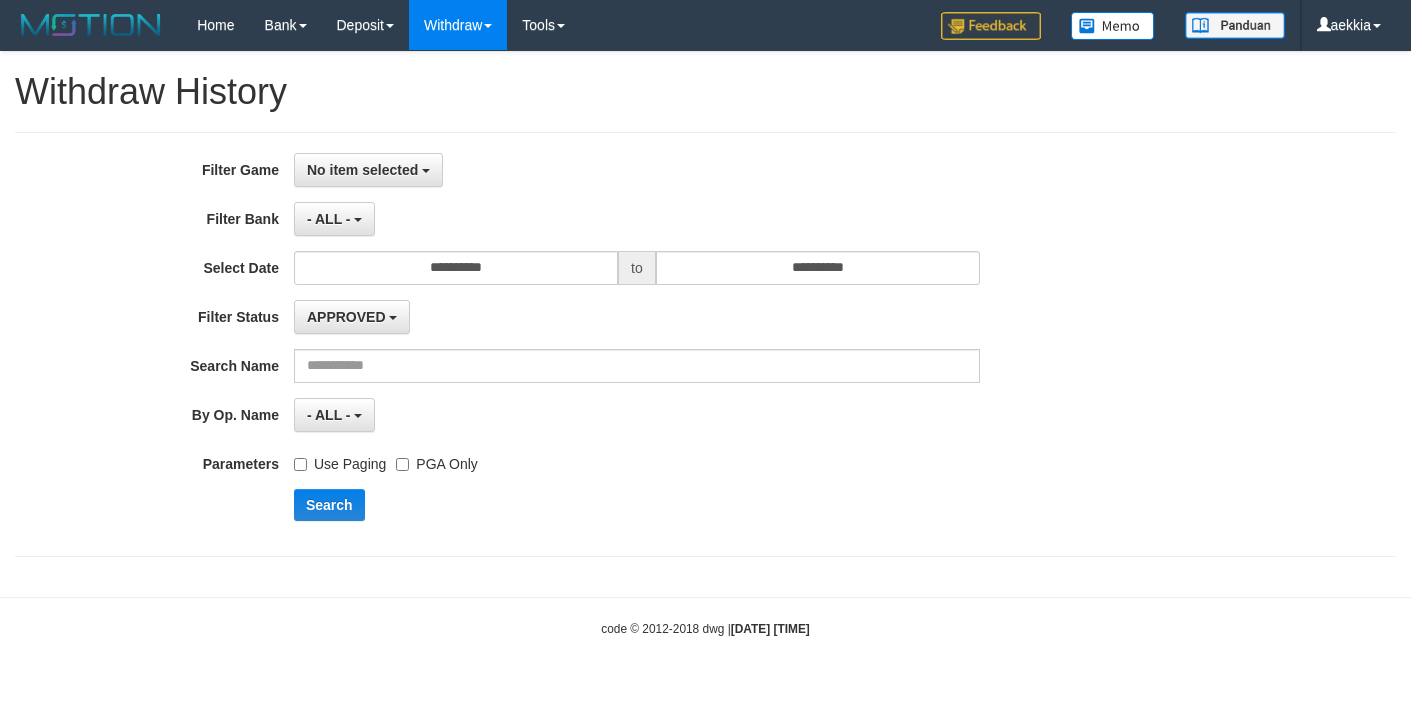 scroll, scrollTop: 0, scrollLeft: 0, axis: both 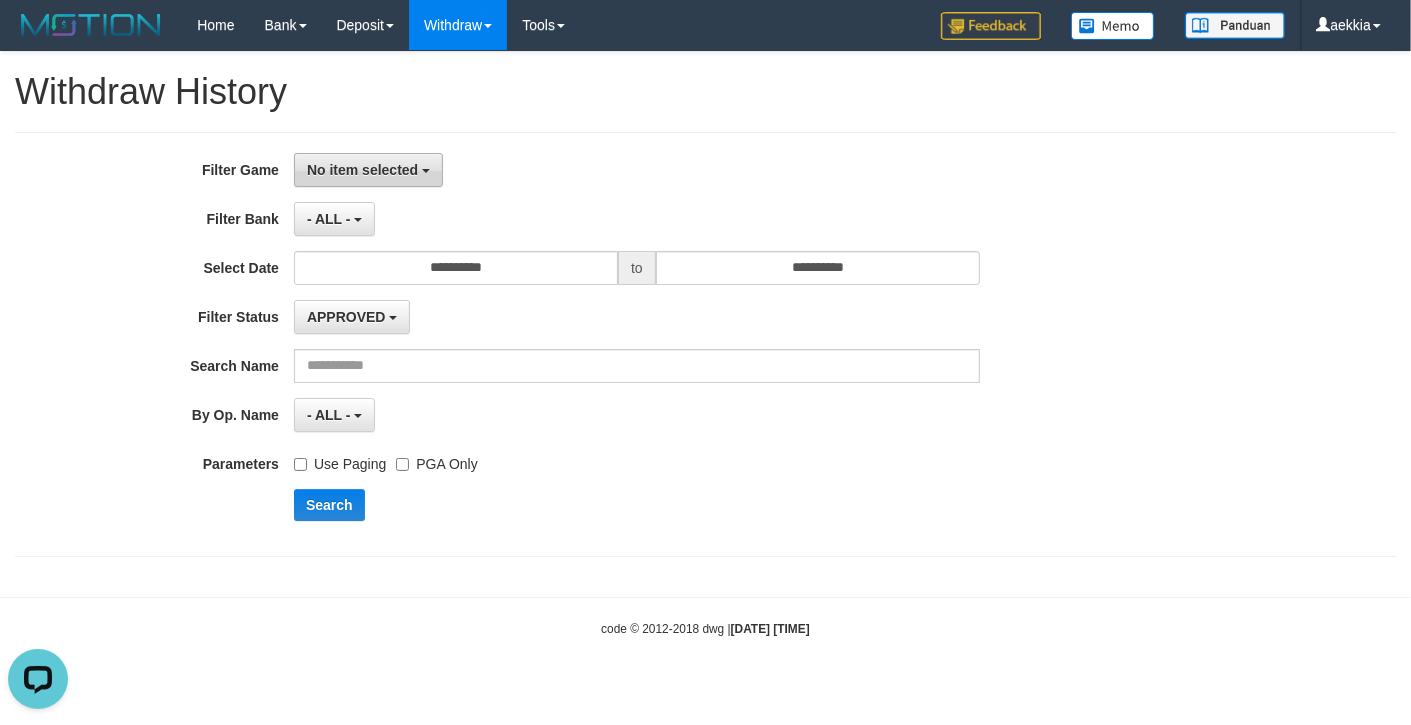 click on "No item selected" at bounding box center [368, 170] 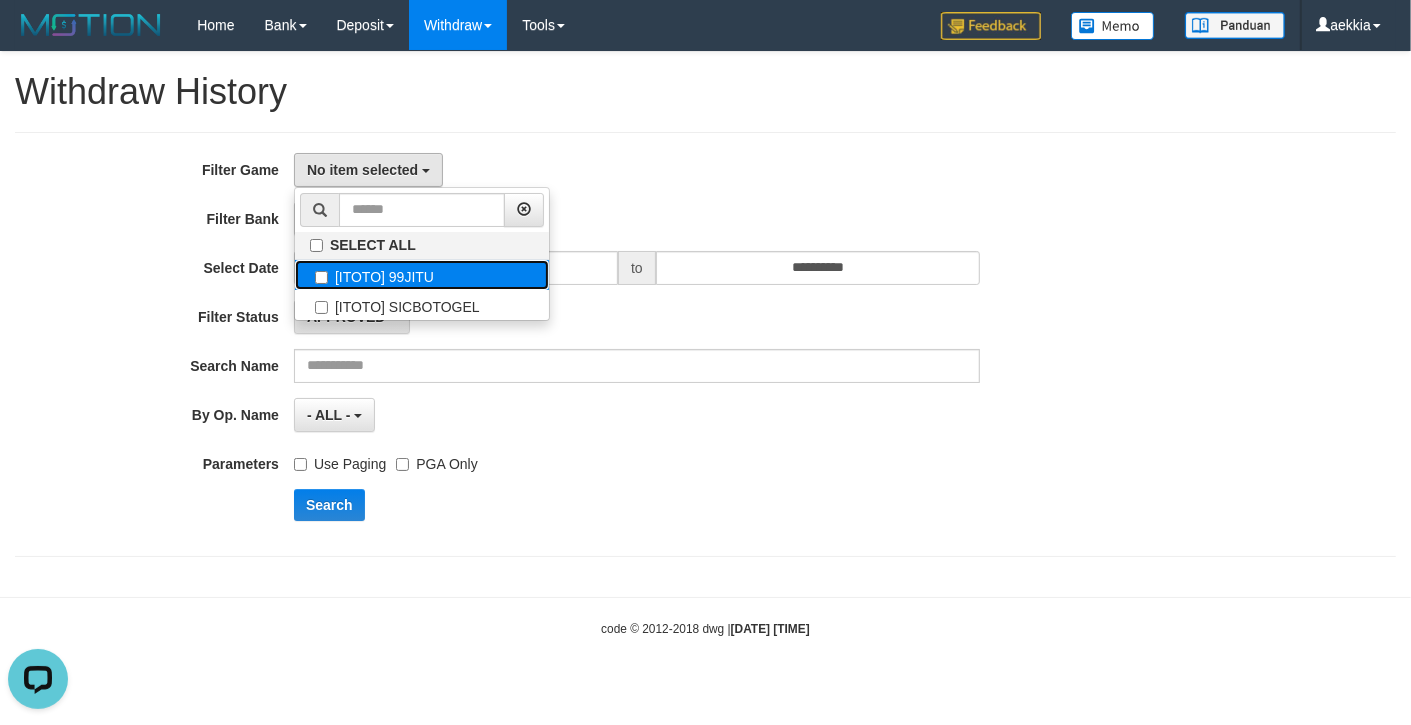 click on "[ITOTO] 99JITU" at bounding box center (422, 275) 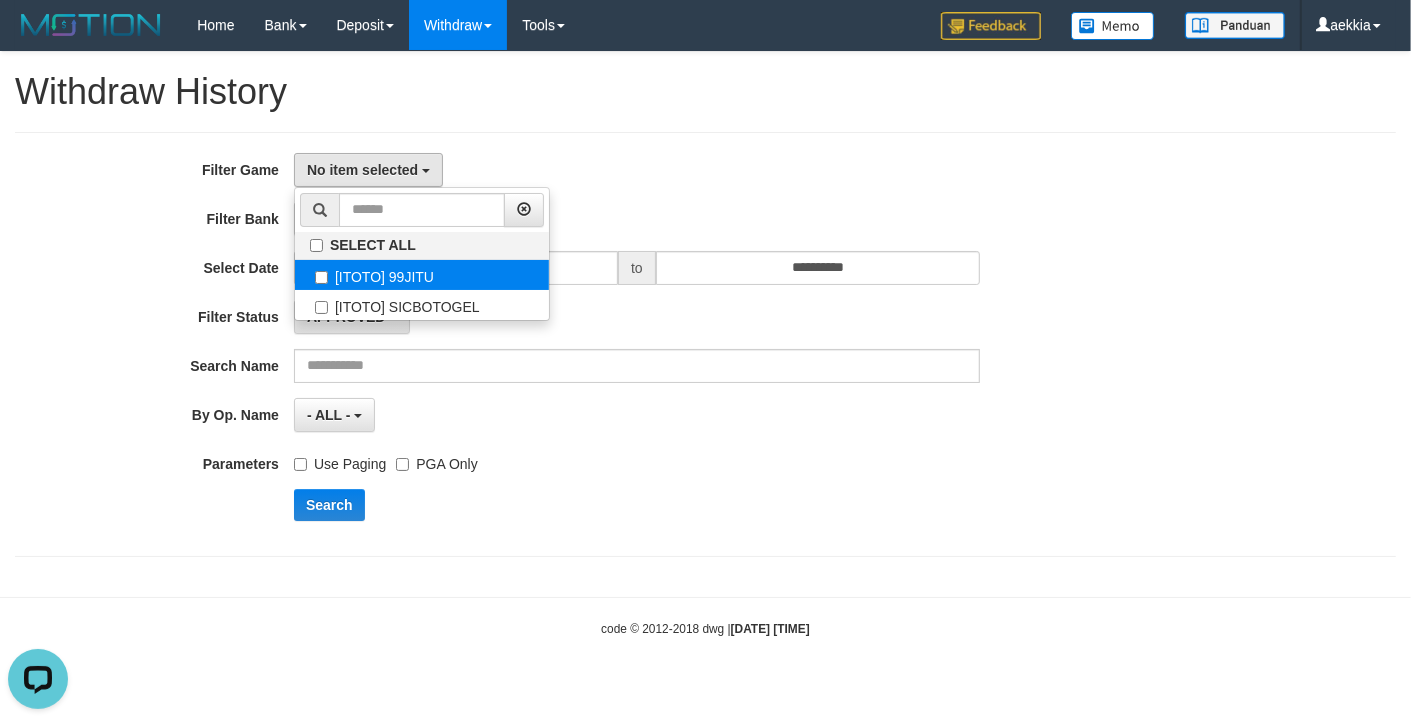 select on "***" 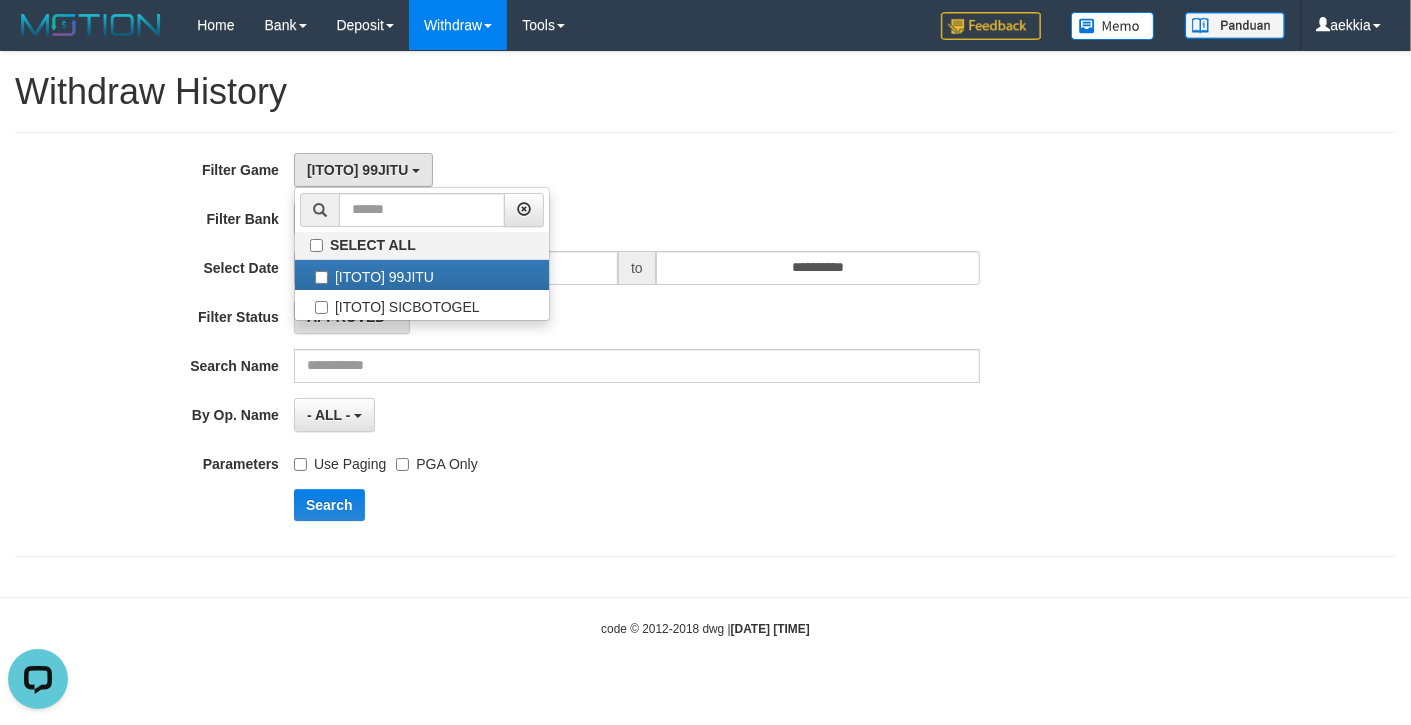 click on "[ITOTO] 99JITU
SELECT ALL
[ITOTO] 99JITU
[ITOTO] SICBOTOGEL" at bounding box center [637, 170] 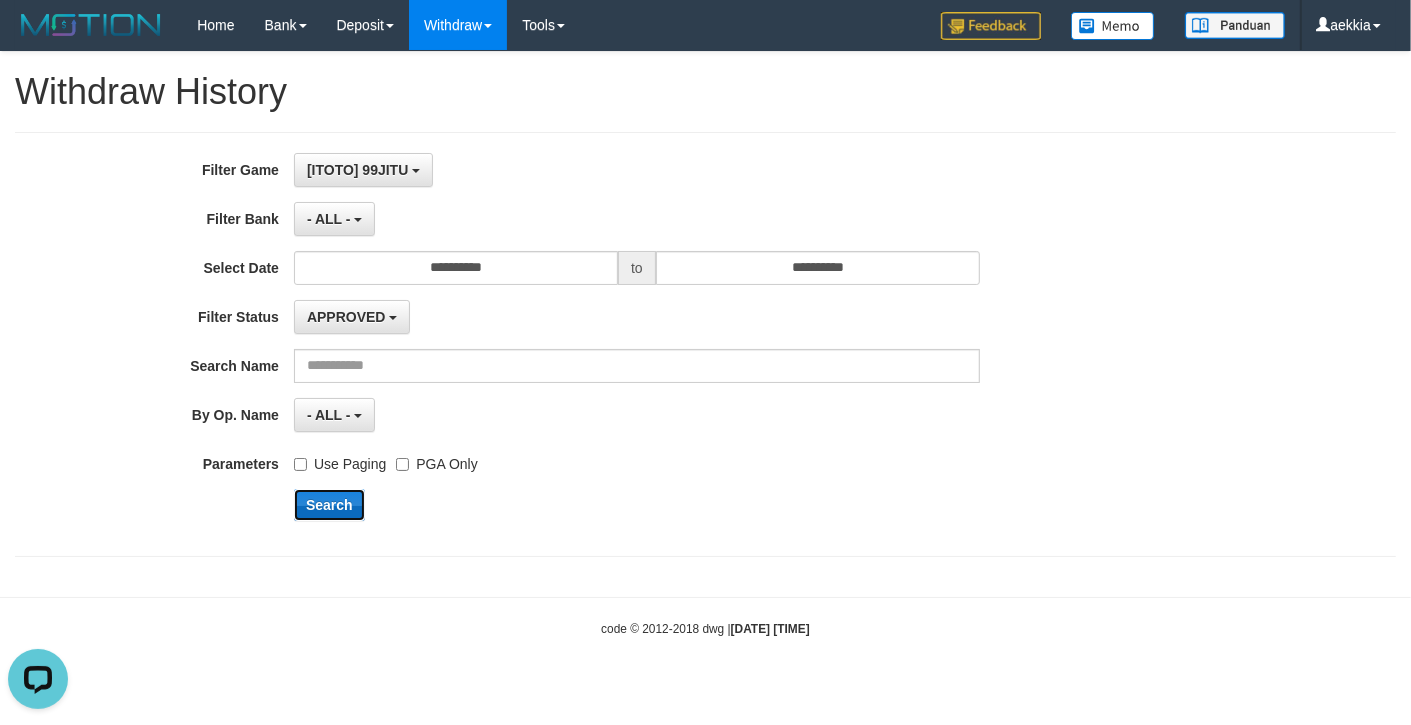 click on "Search" at bounding box center (329, 505) 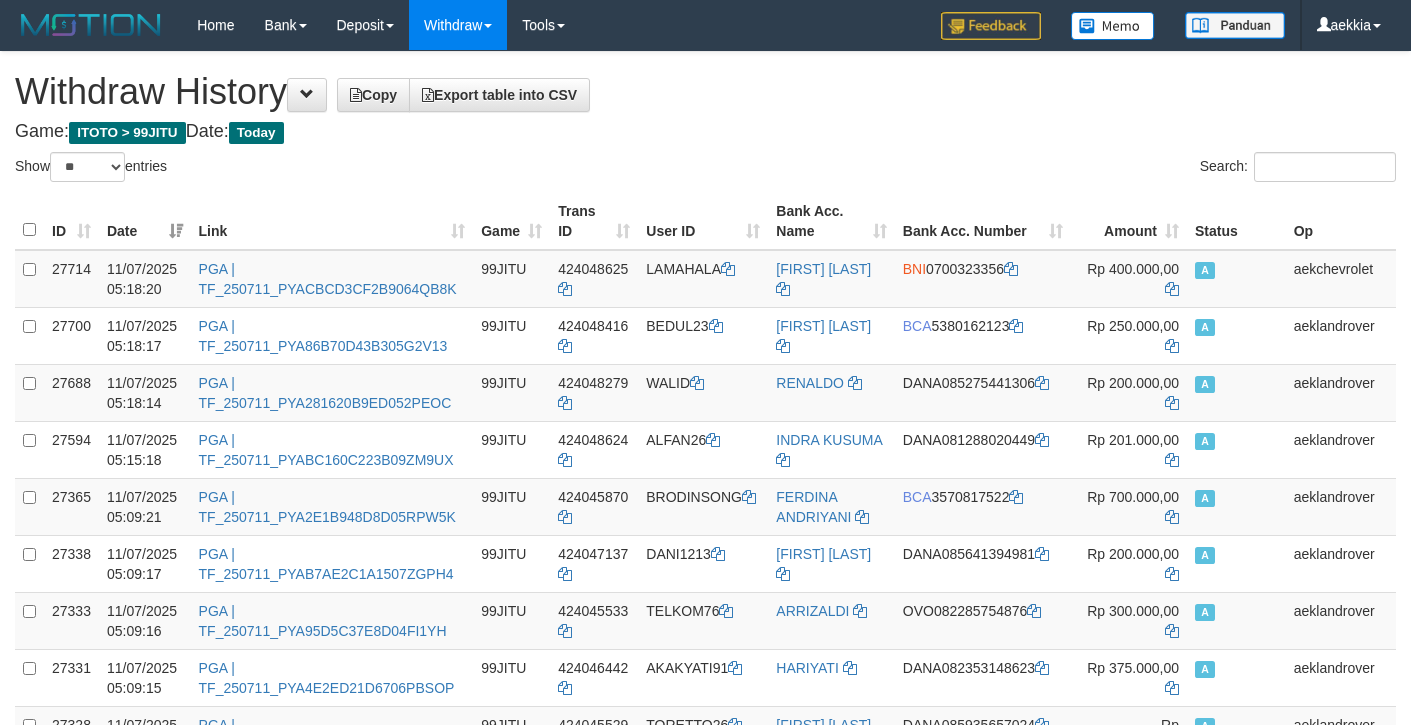 select on "**" 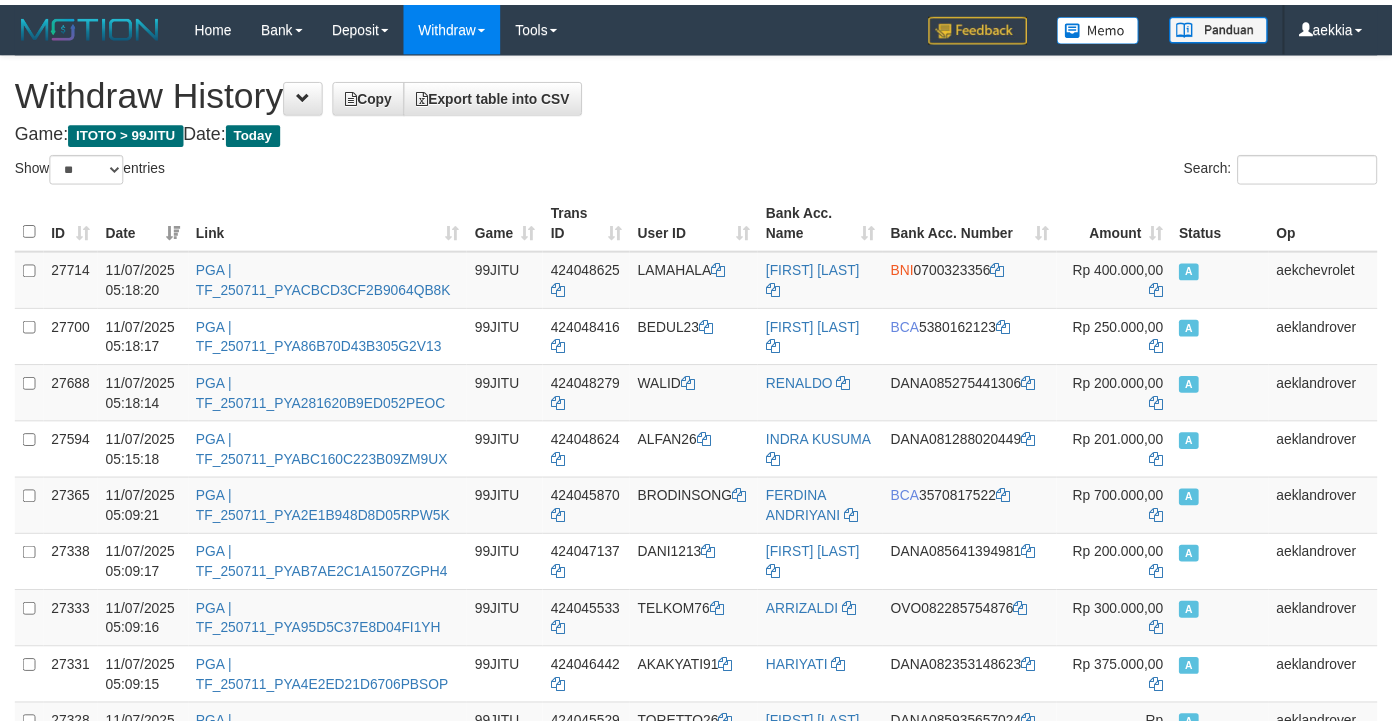 scroll, scrollTop: 0, scrollLeft: 0, axis: both 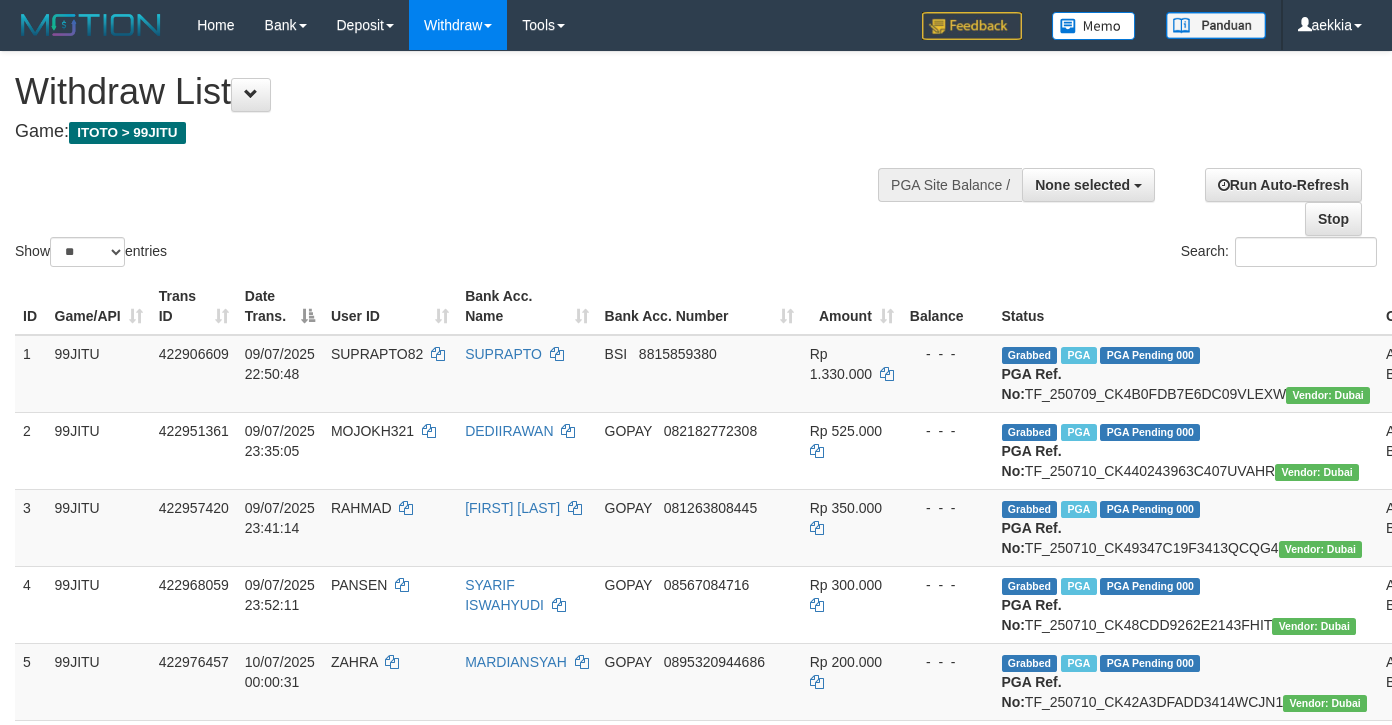 select 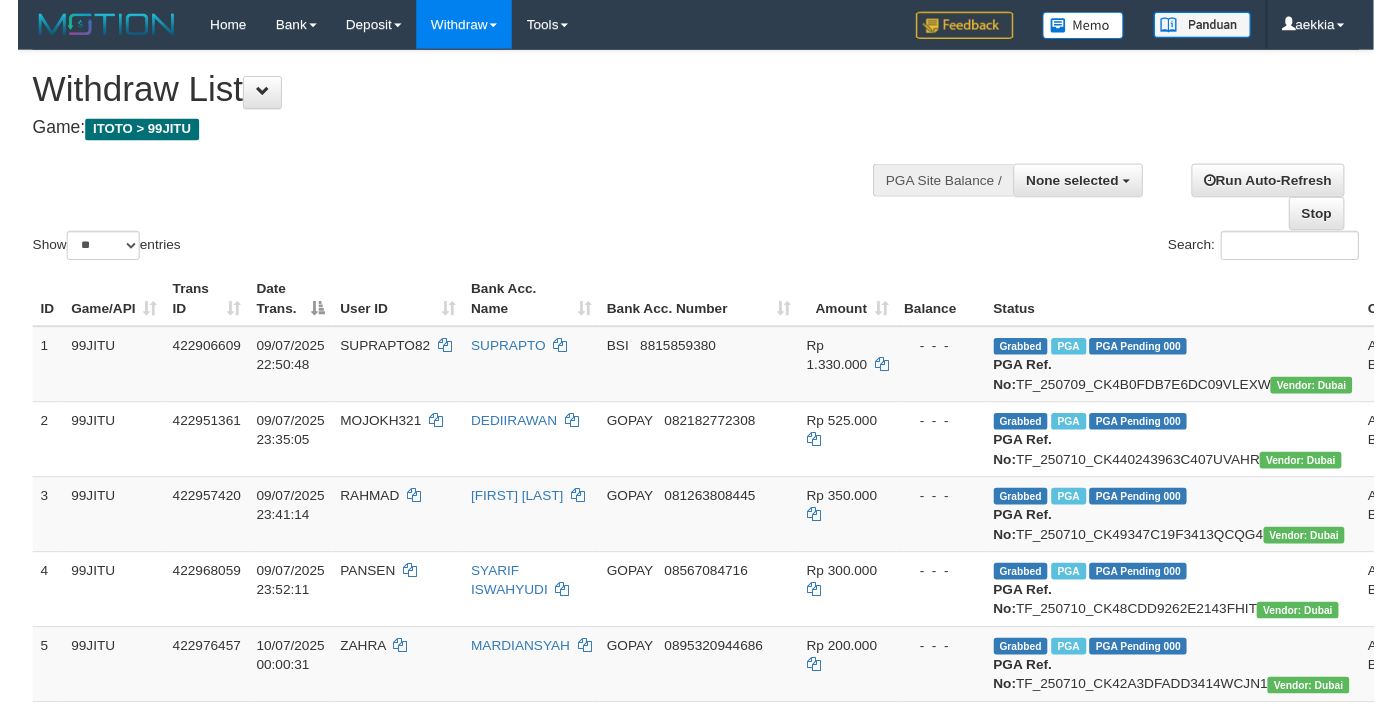 scroll, scrollTop: 0, scrollLeft: 0, axis: both 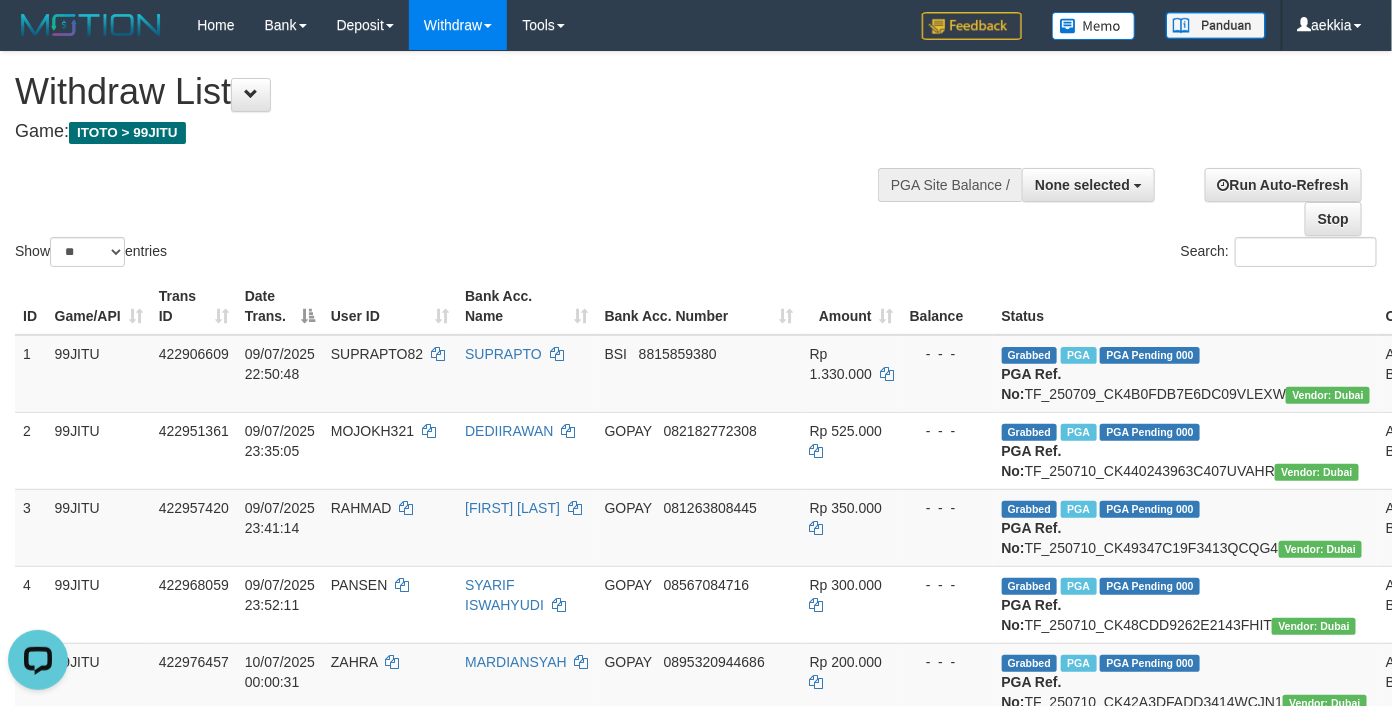 click on "**********" at bounding box center (469, 101) 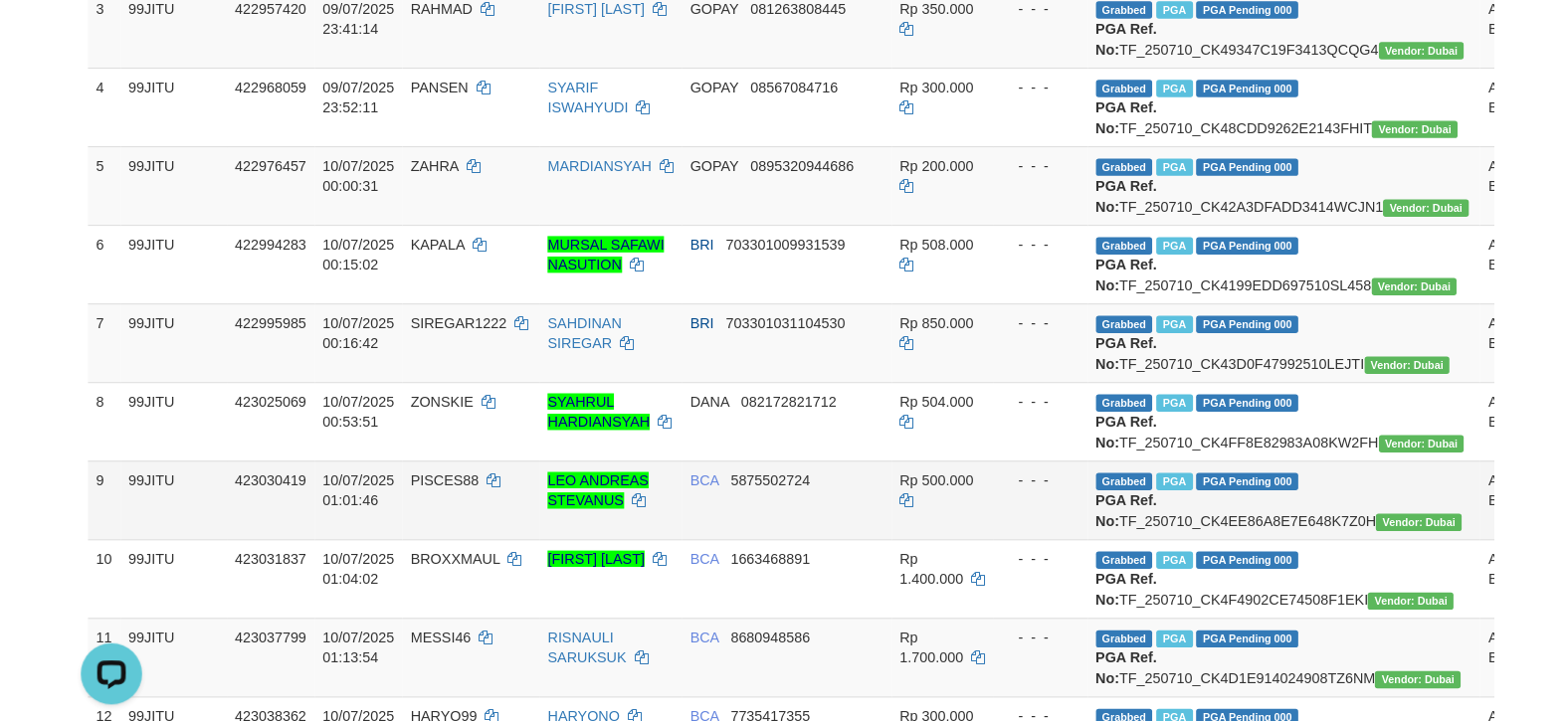 scroll, scrollTop: 0, scrollLeft: 0, axis: both 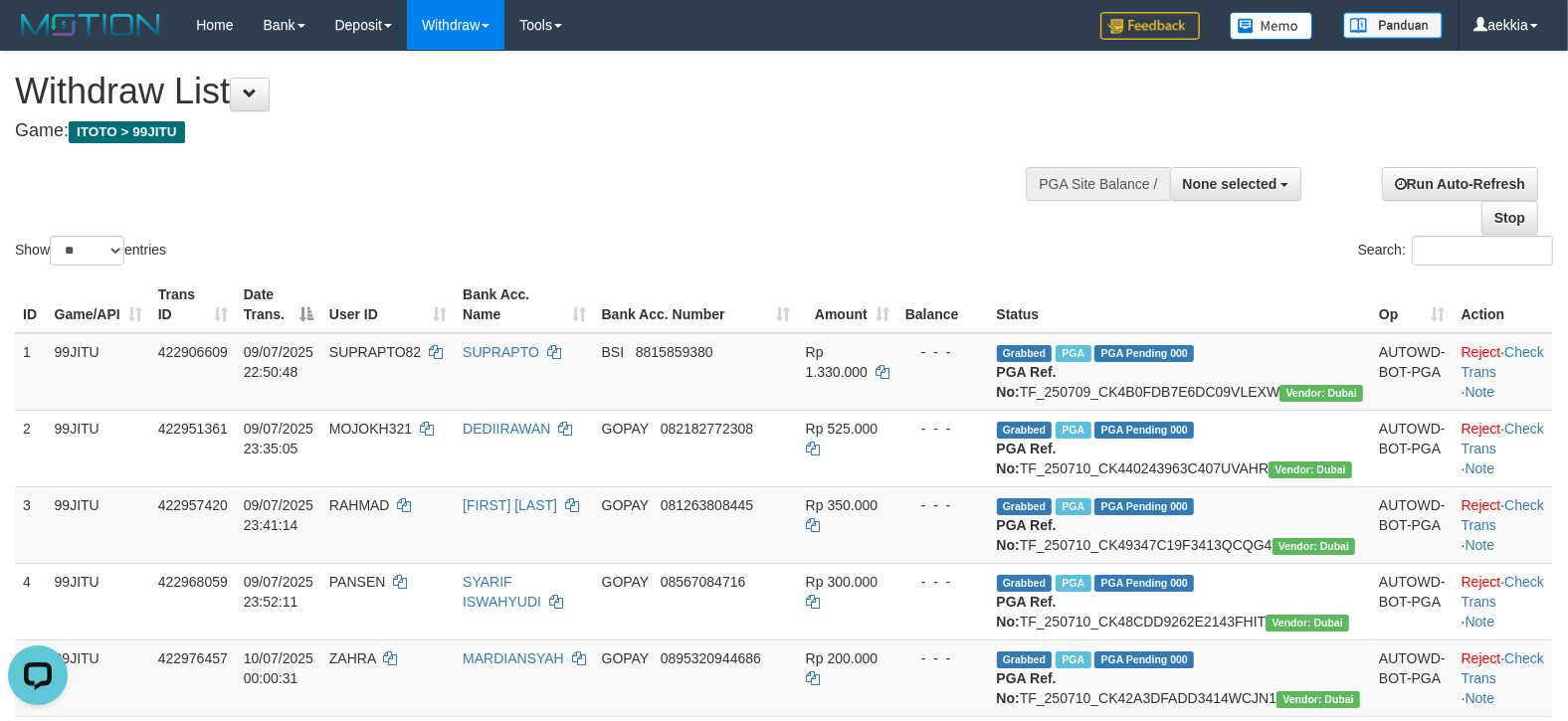 click on "Show  ** ** ** ***  entries Search:" at bounding box center [784, 160] 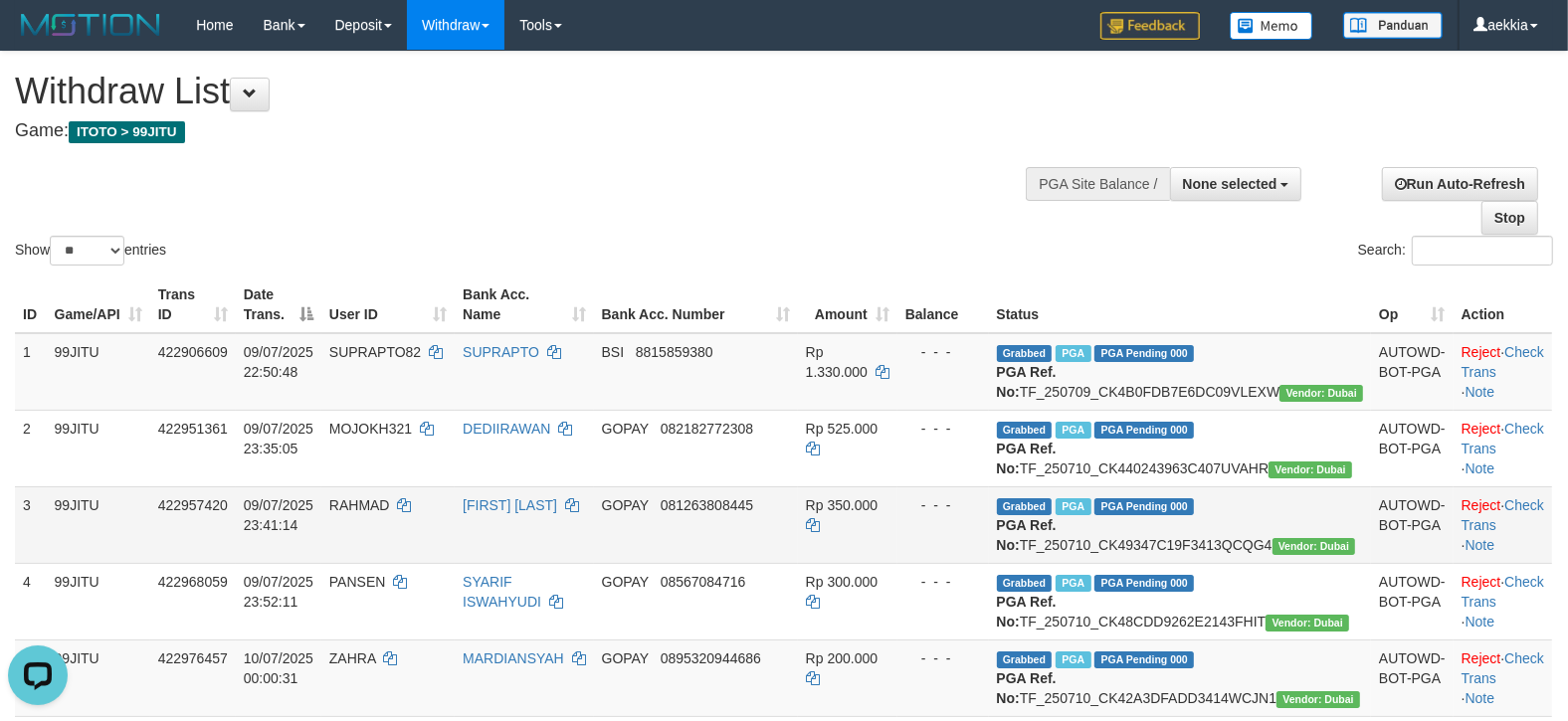 click on "[FIRST] [LAST]" at bounding box center (523, 524) 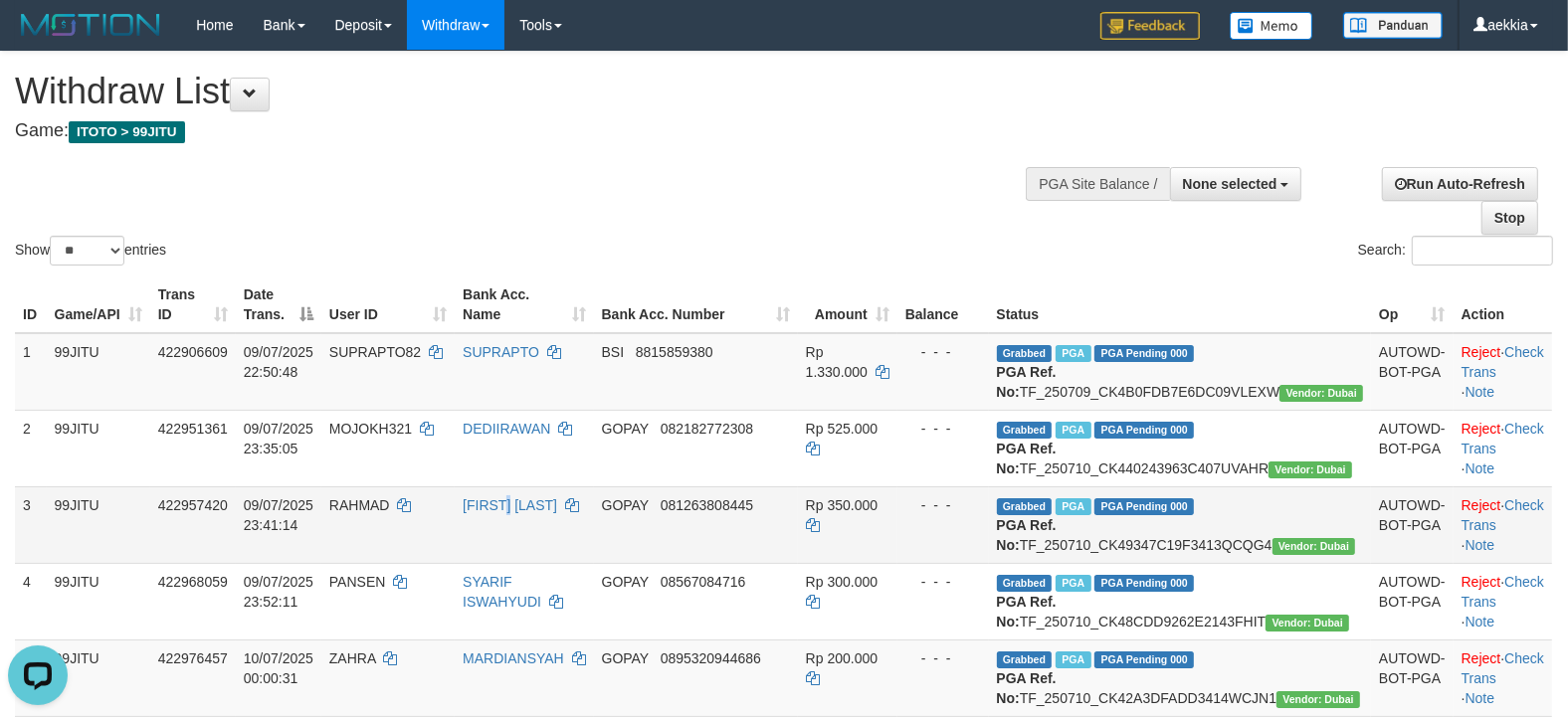 click on "[FIRST] [LAST]" at bounding box center [523, 524] 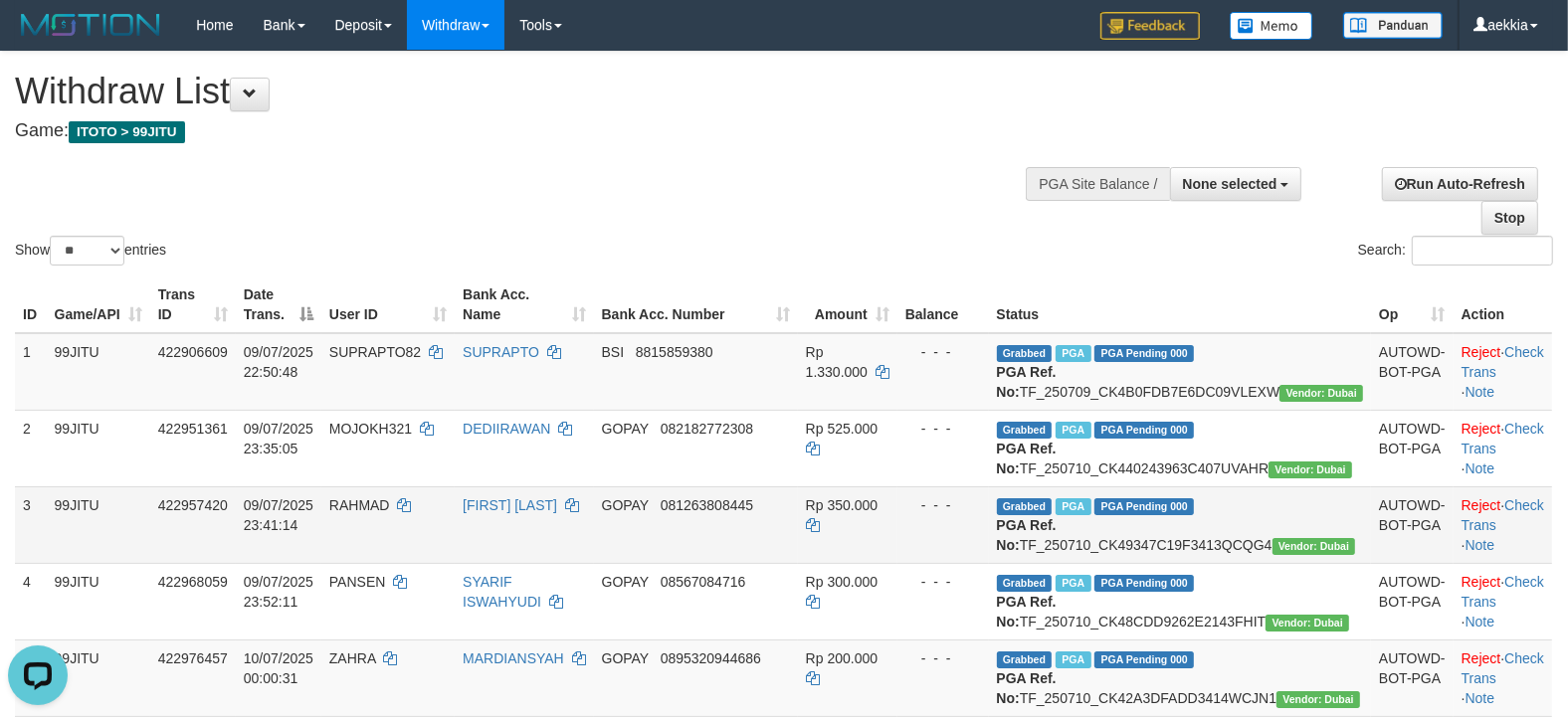 click on "[FIRST] [LAST]" at bounding box center (523, 524) 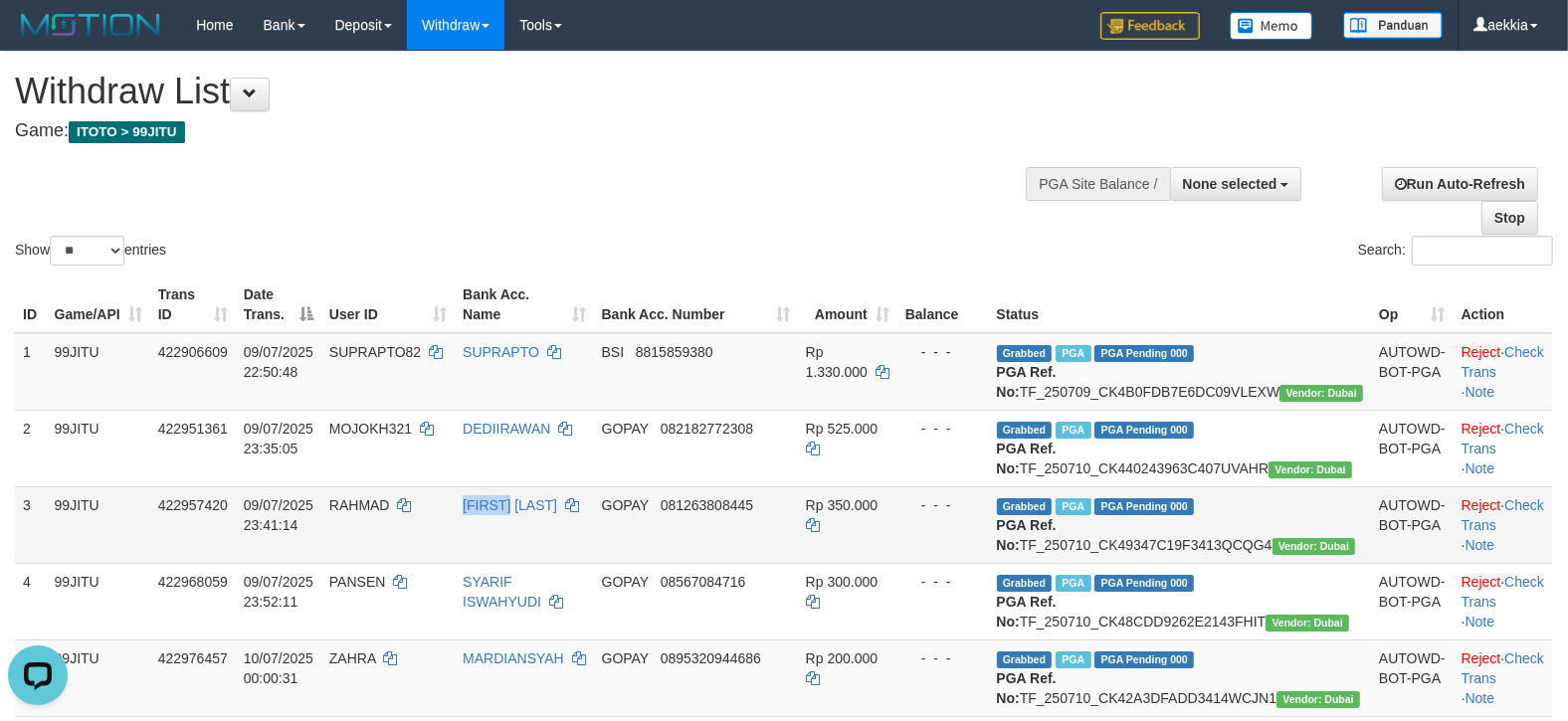 click on "[FIRST] [LAST]" at bounding box center (523, 524) 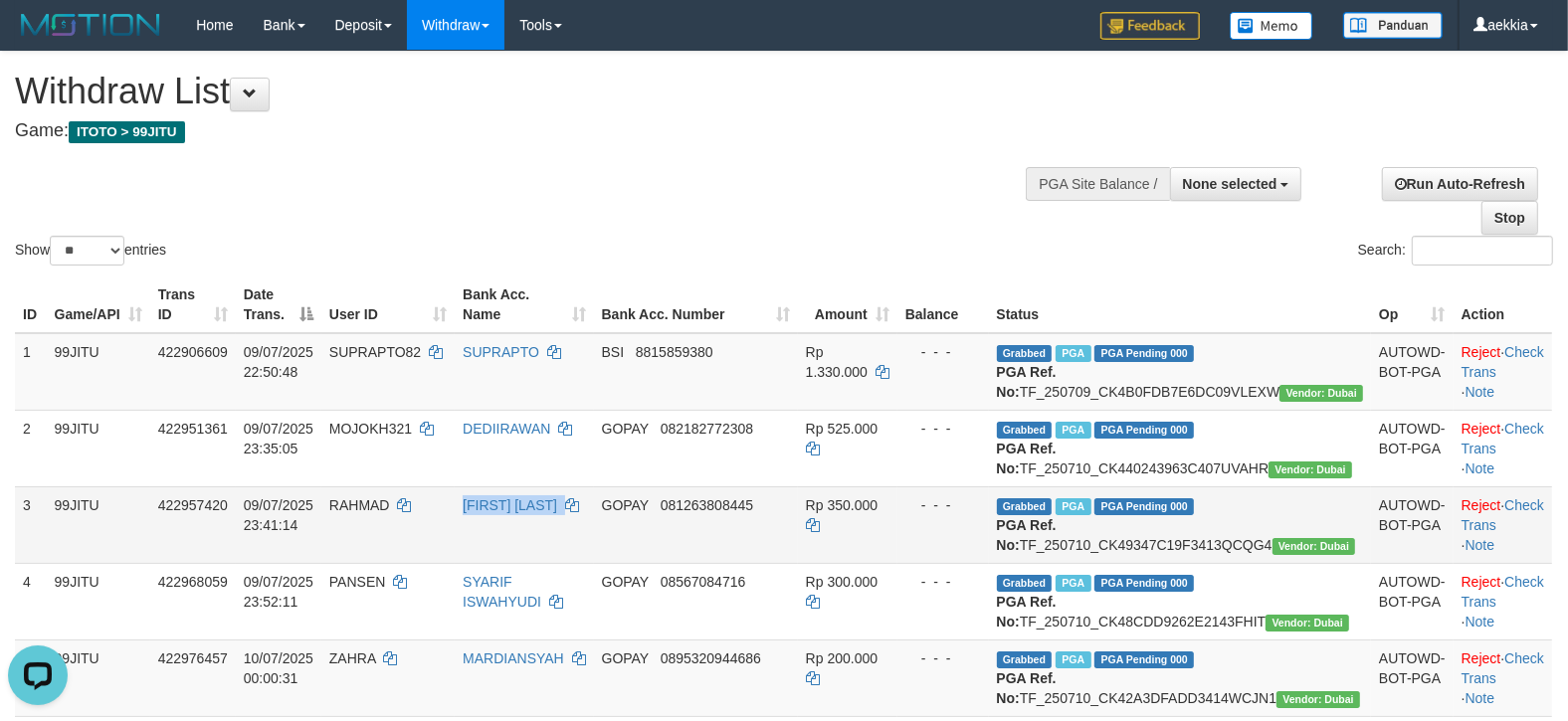 click on "[FIRST] [LAST]" at bounding box center [523, 524] 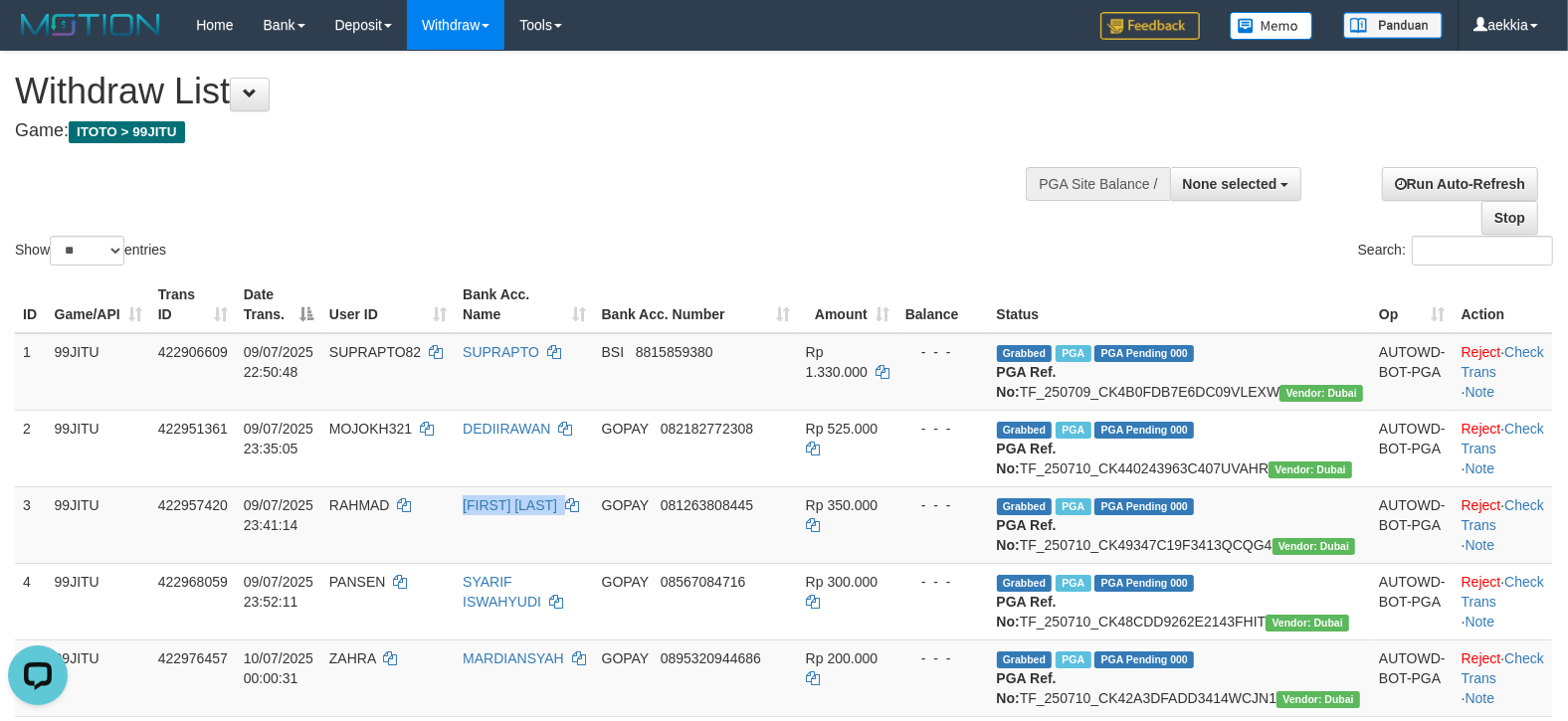 copy on "[FIRST] [LAST]" 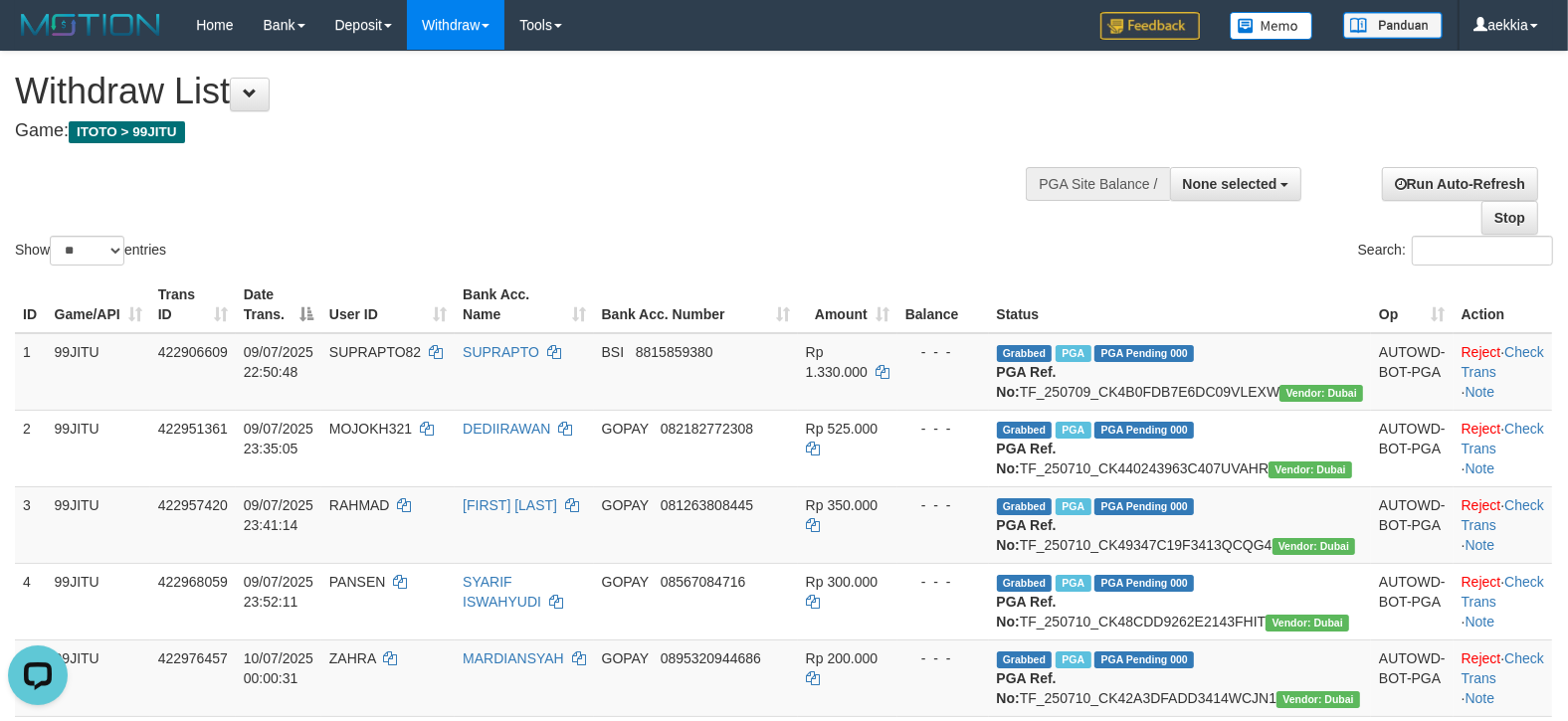 click on "Show  ** ** ** ***  entries Search:" at bounding box center (784, 160) 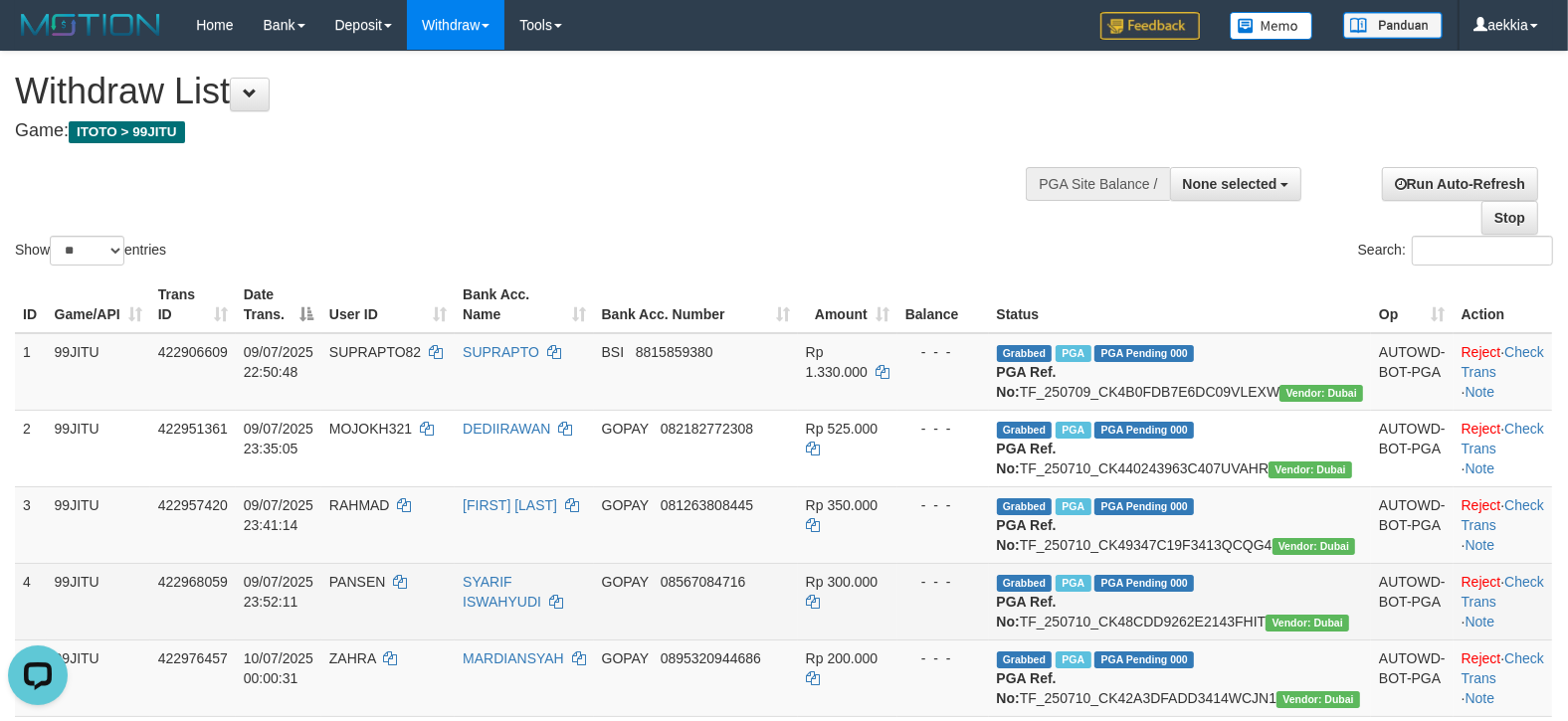 click on "PANSEN" at bounding box center (388, 601) 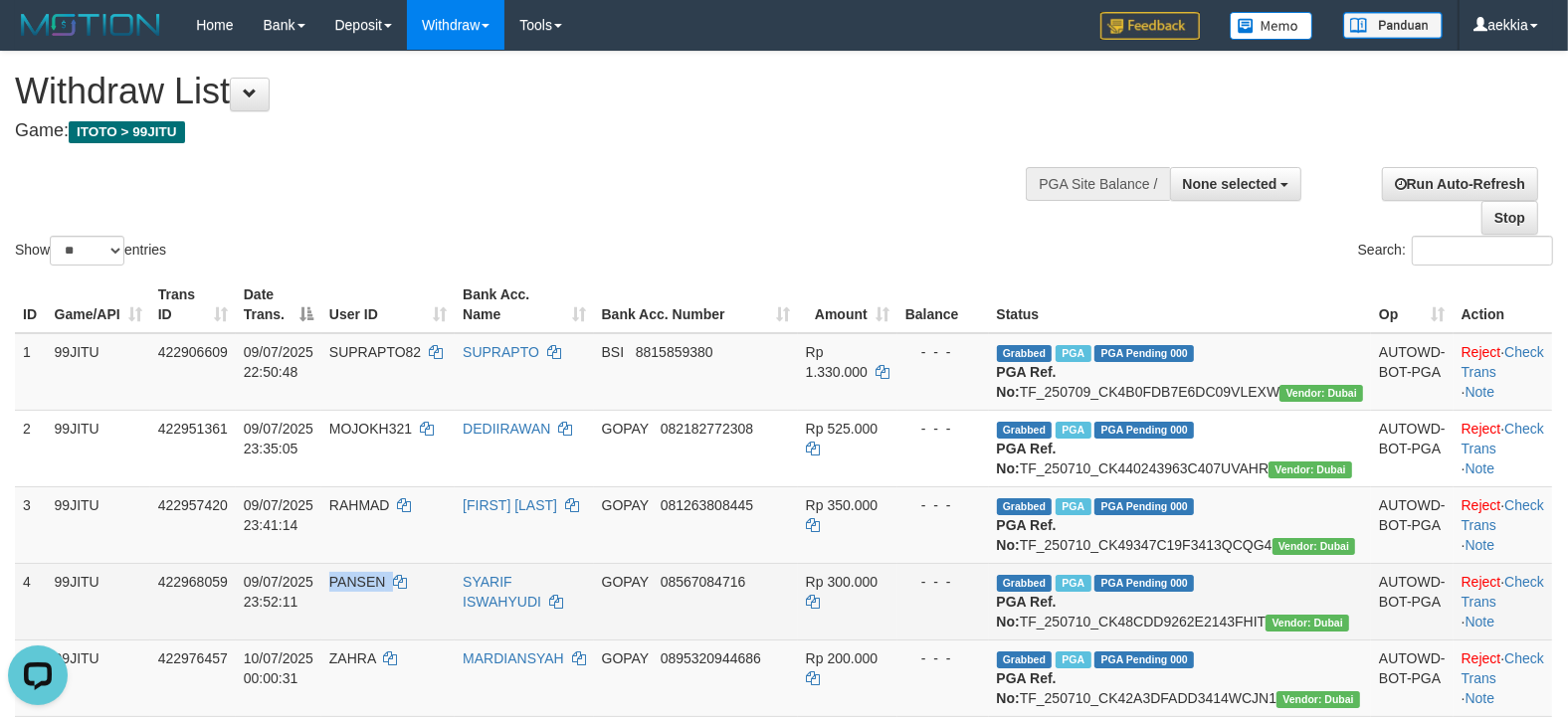 click on "PANSEN" at bounding box center [388, 601] 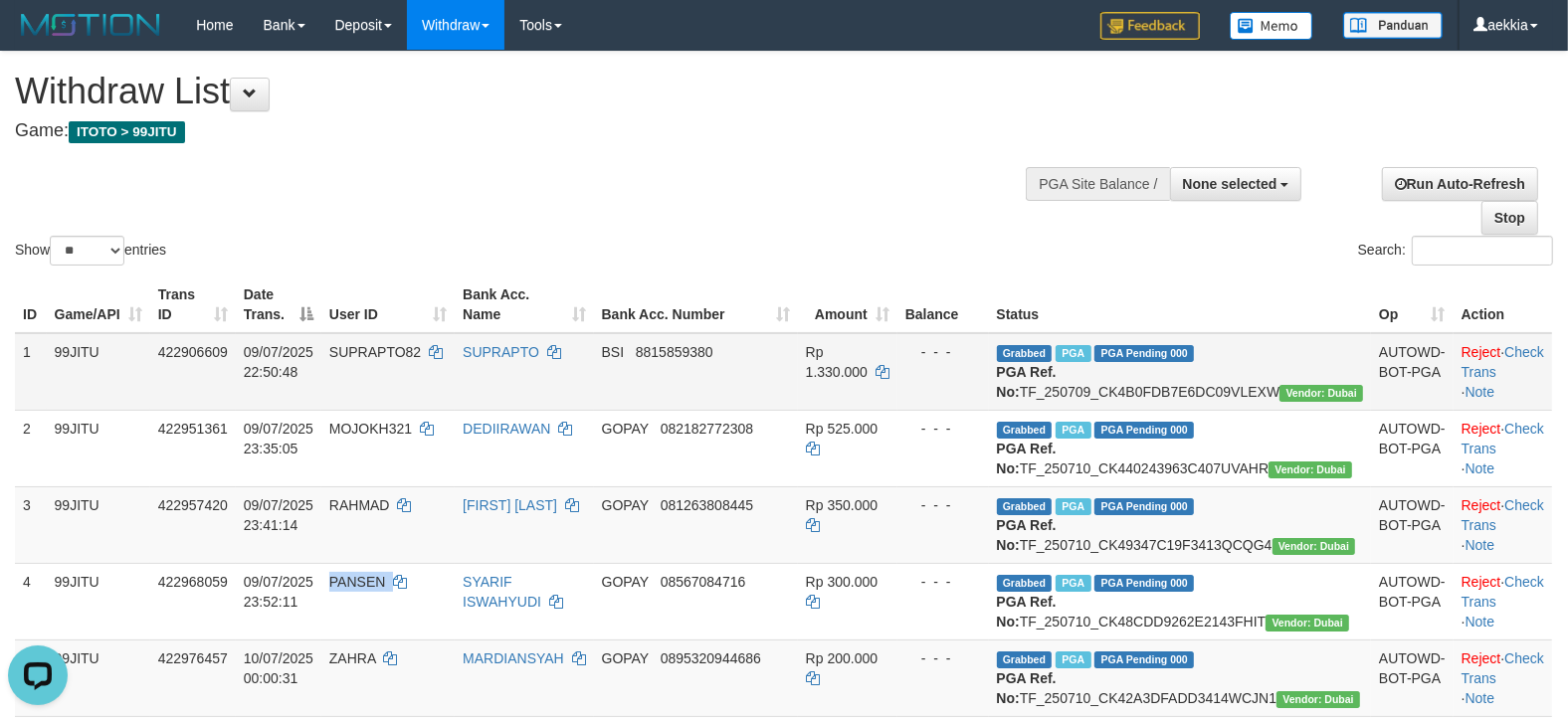 copy on "PANSEN" 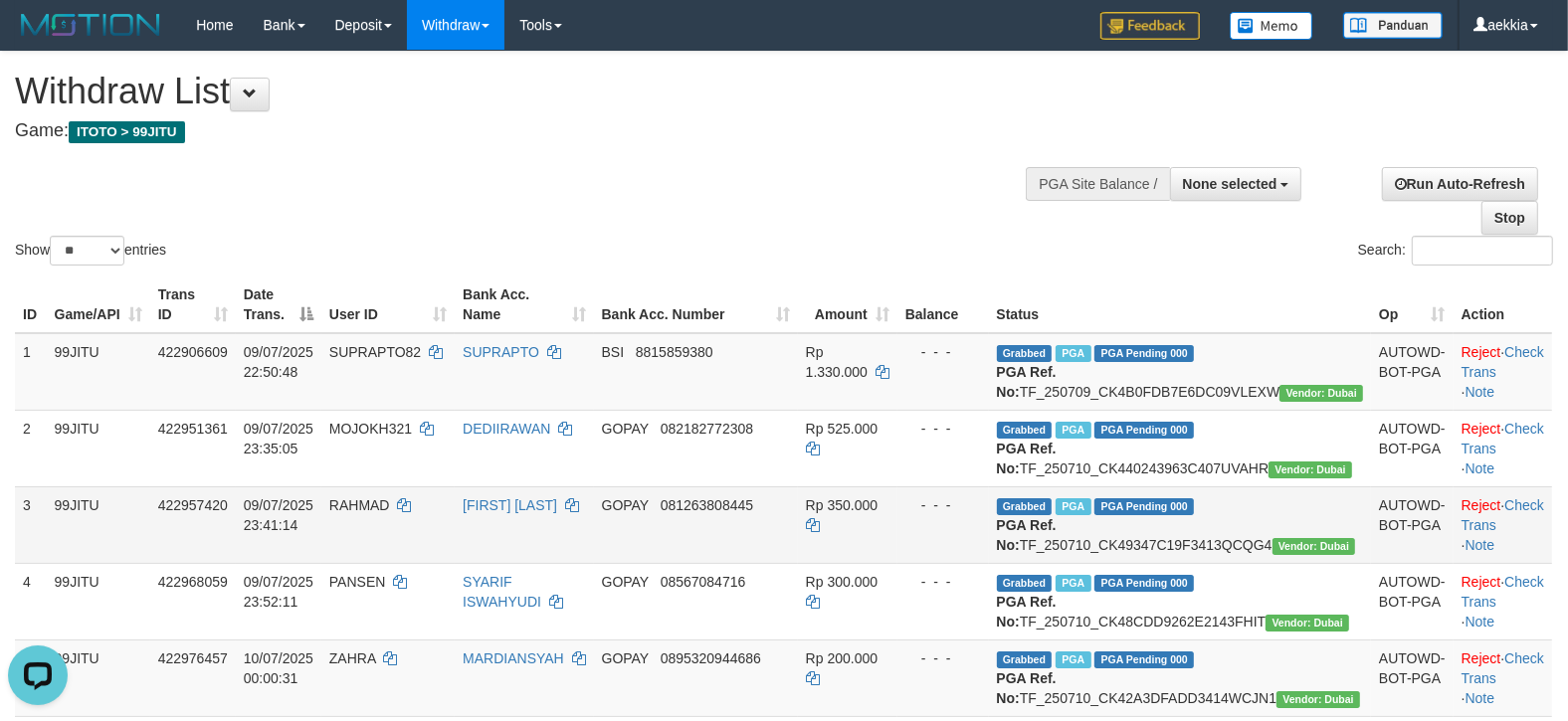 click on "RAHMAD" at bounding box center [388, 524] 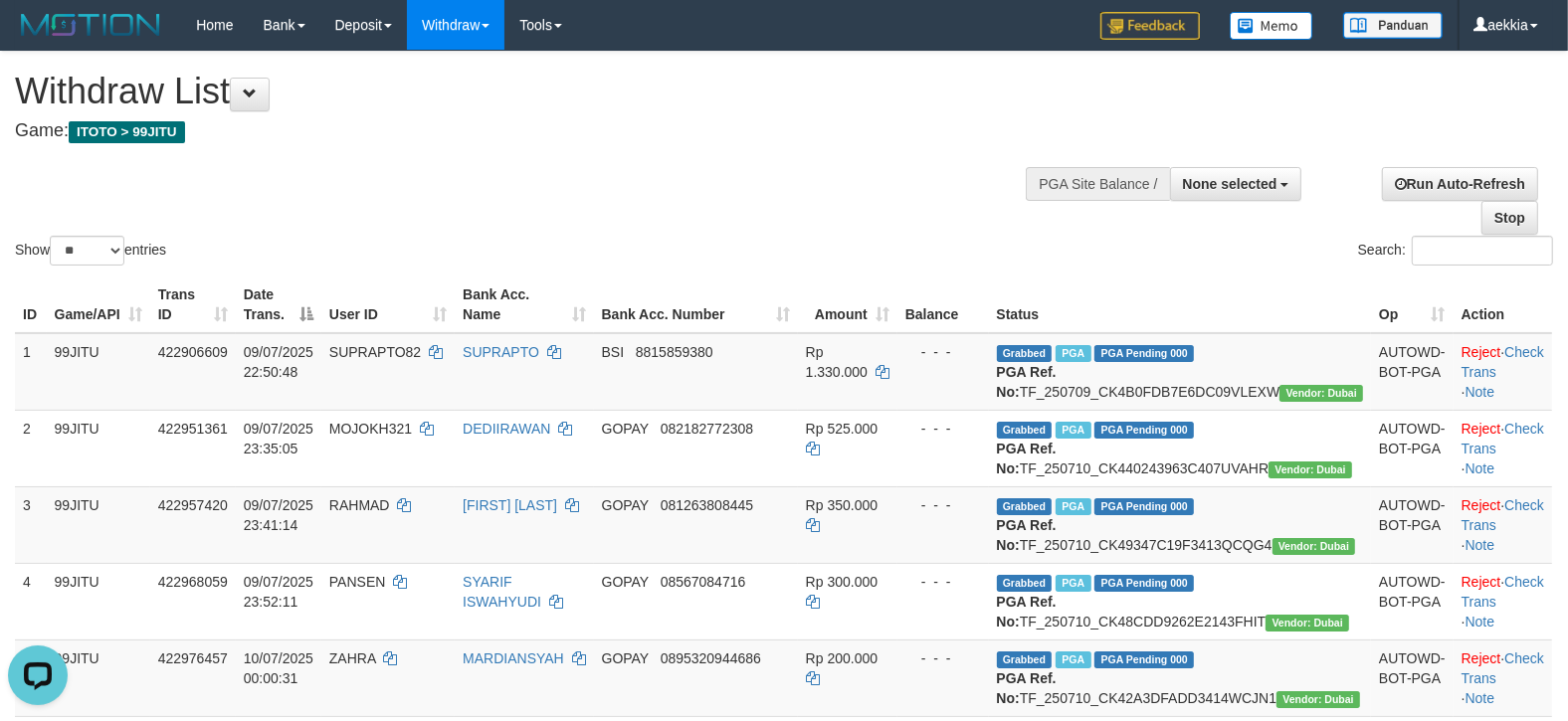 scroll, scrollTop: 379, scrollLeft: 0, axis: vertical 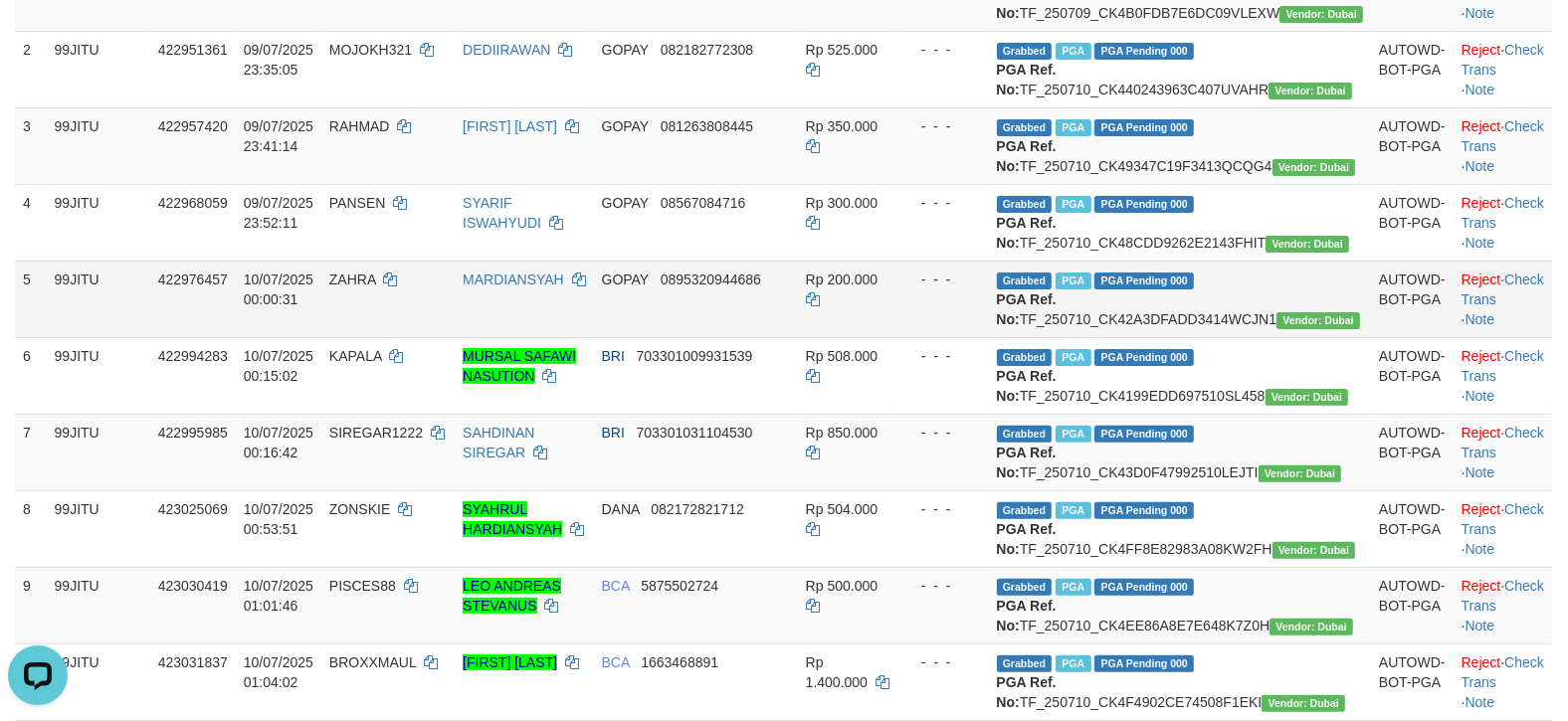 click on "MARDIANSYAH" at bounding box center [523, 298] 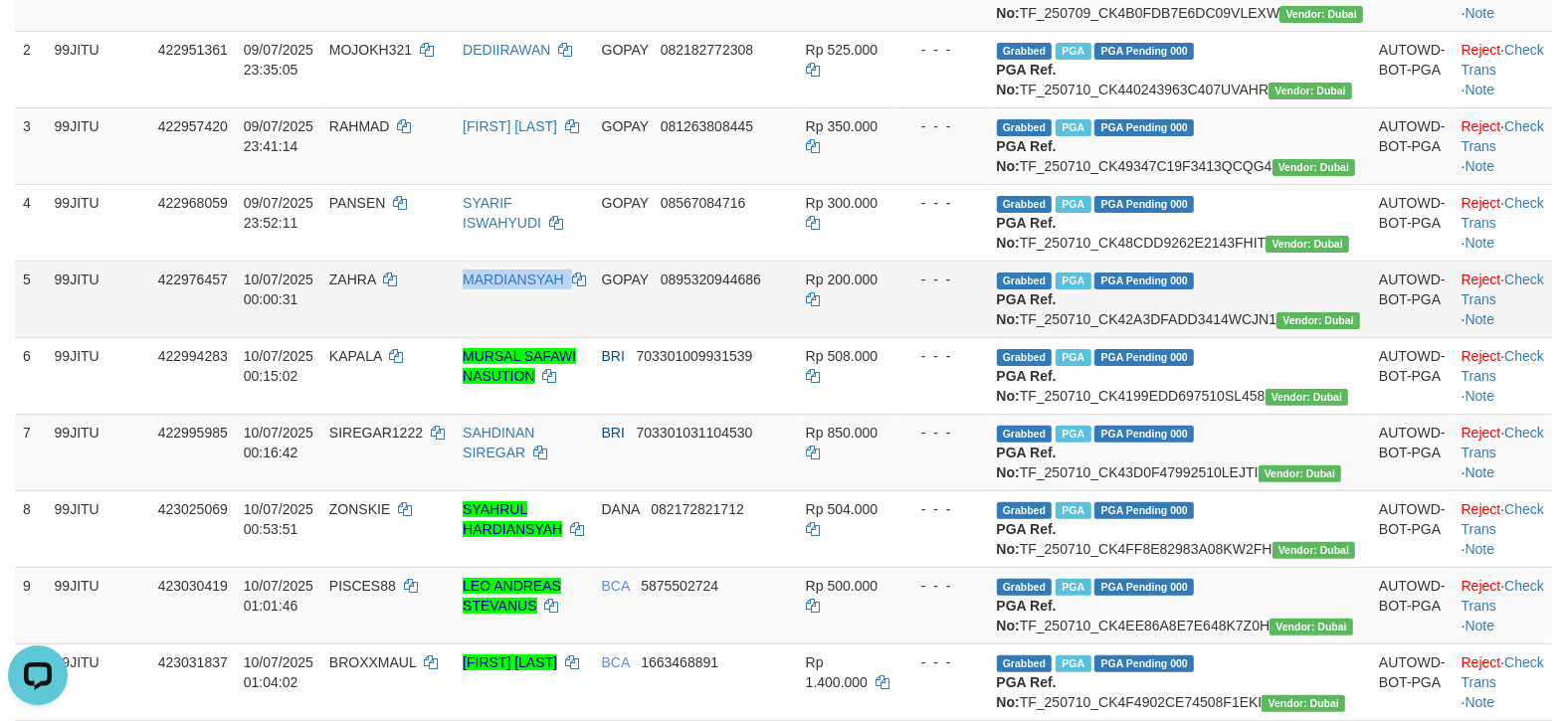 click on "MARDIANSYAH" at bounding box center (523, 298) 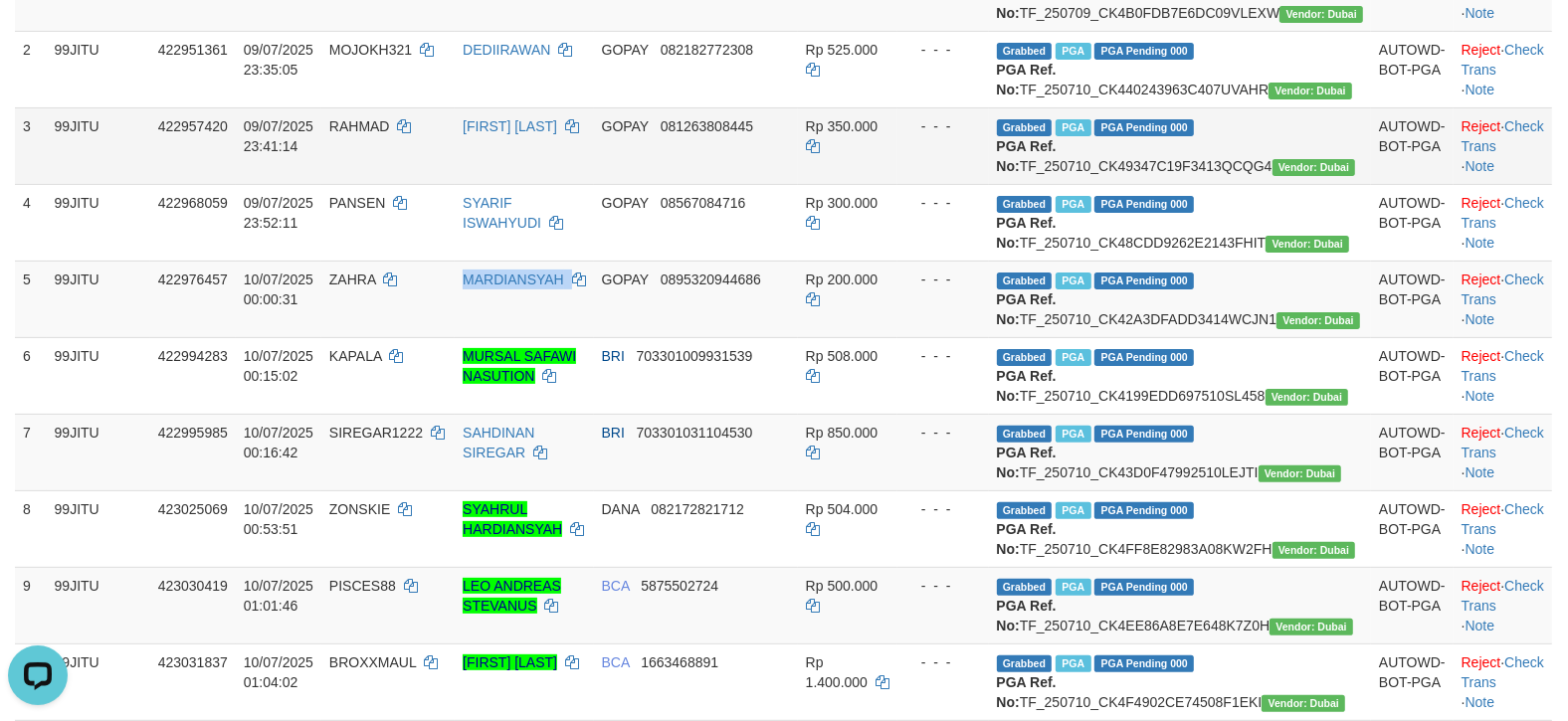 copy on "MARDIANSYAH" 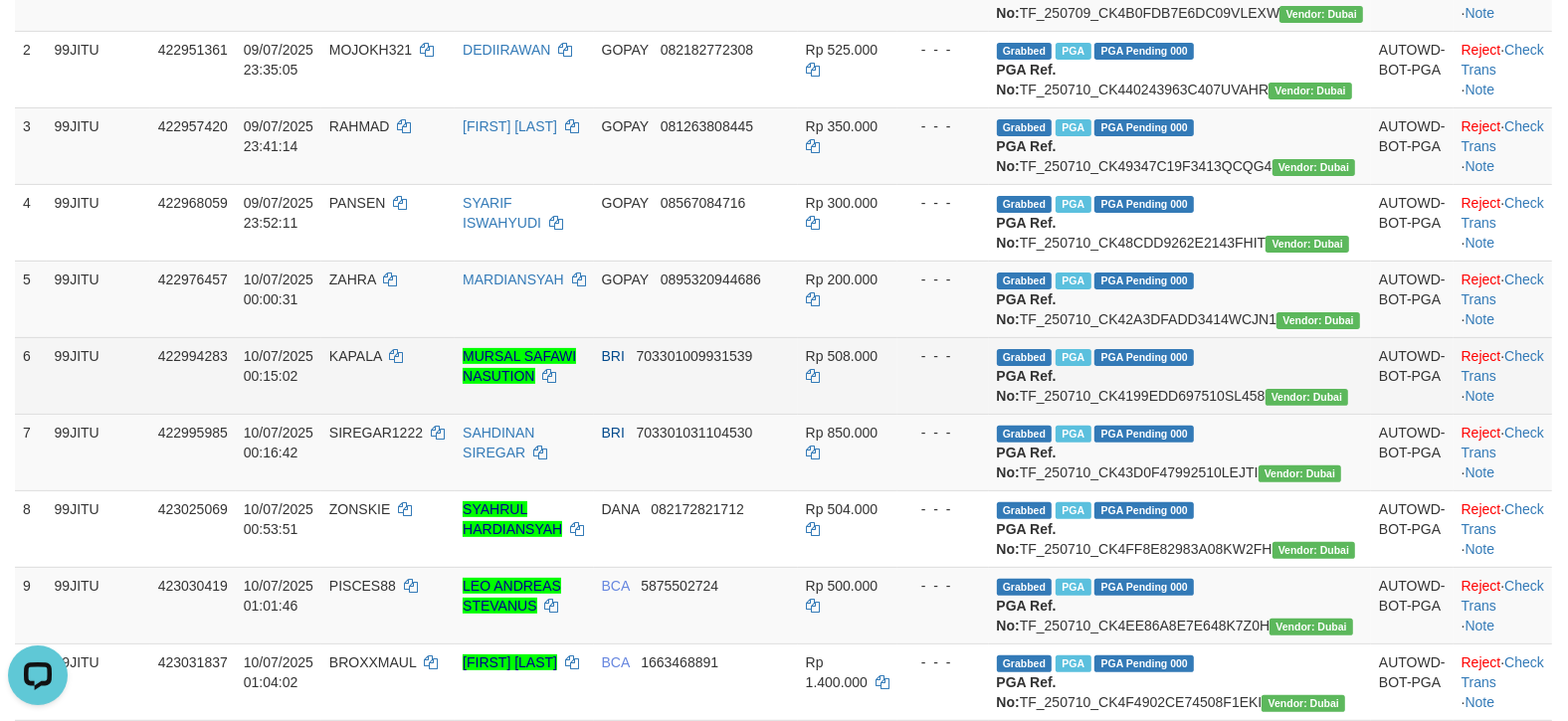 click on "KAPALA" at bounding box center [388, 375] 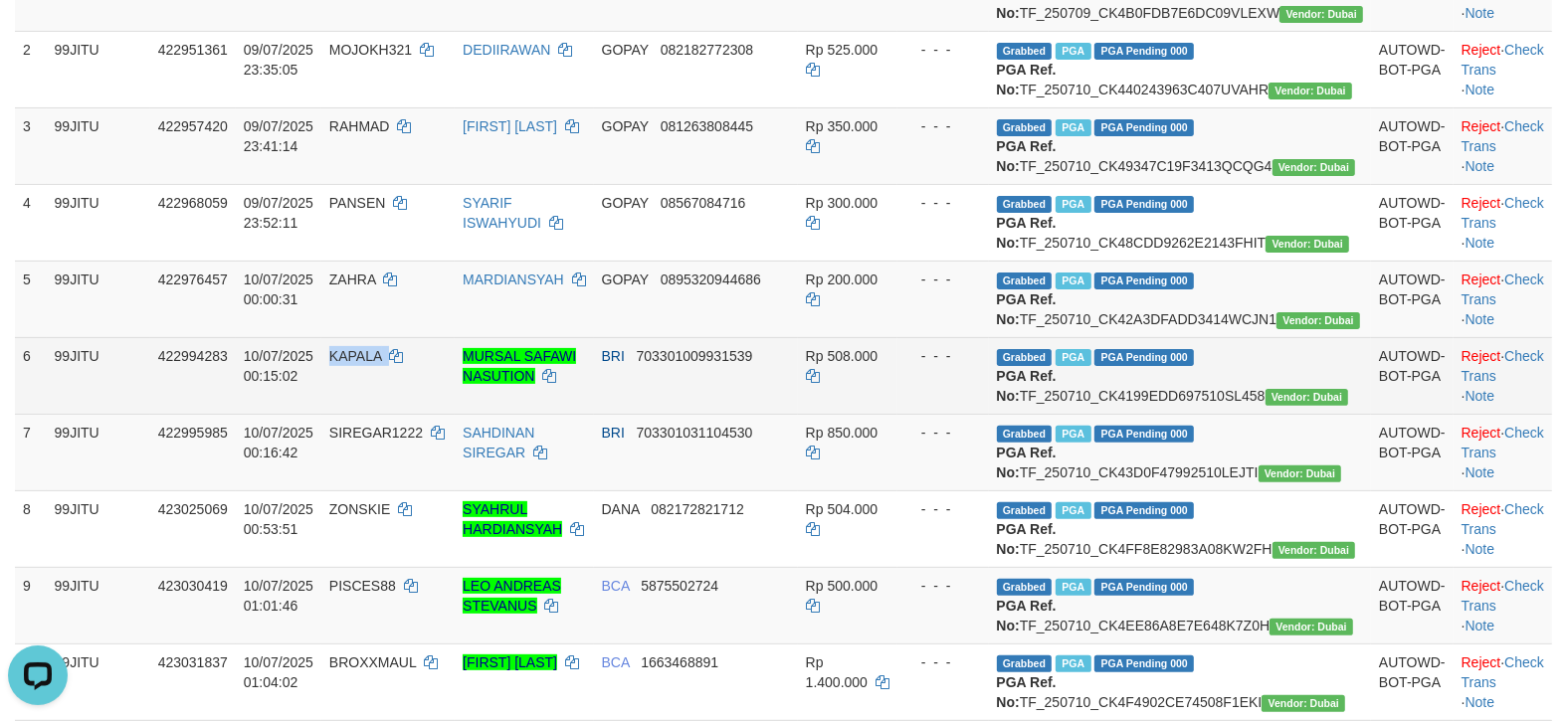click on "KAPALA" at bounding box center [388, 375] 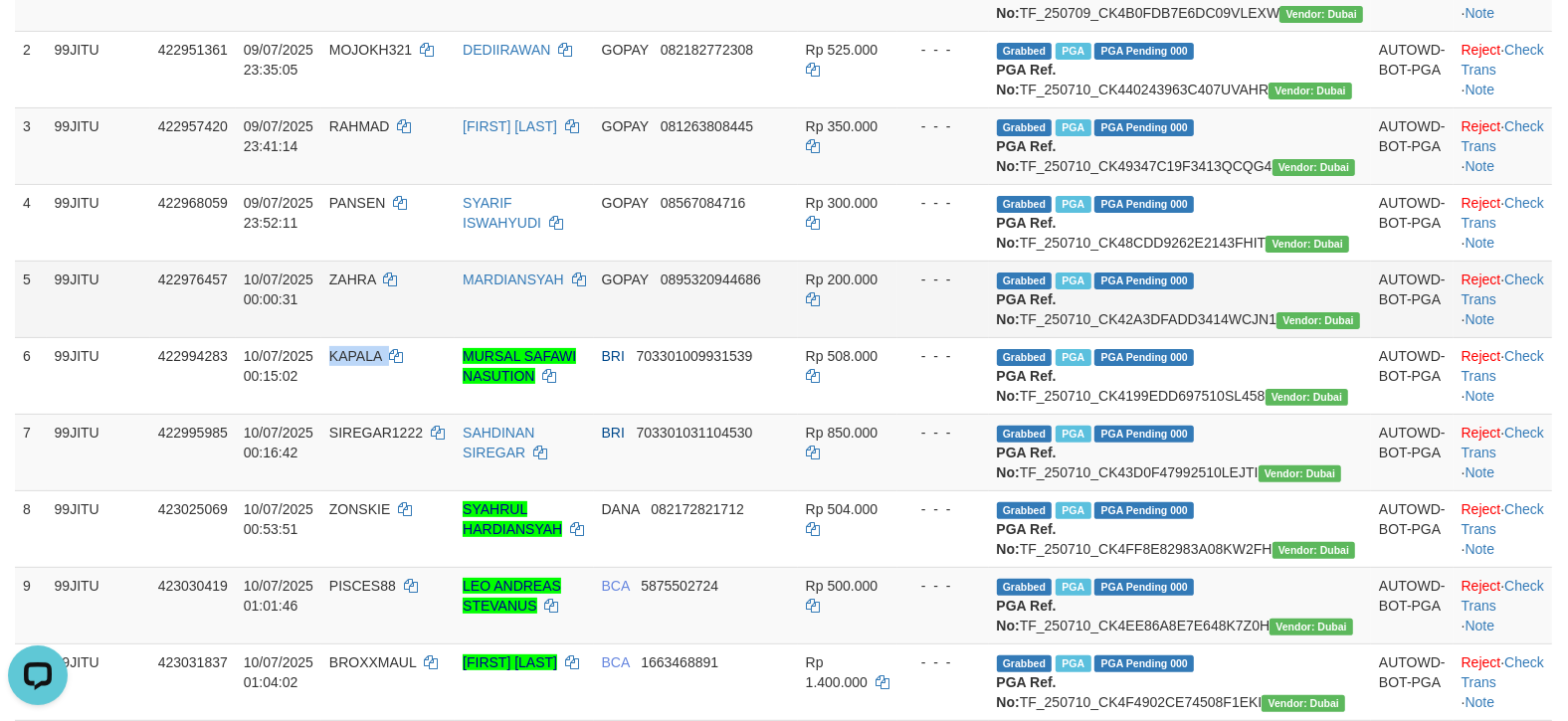 copy on "KAPALA" 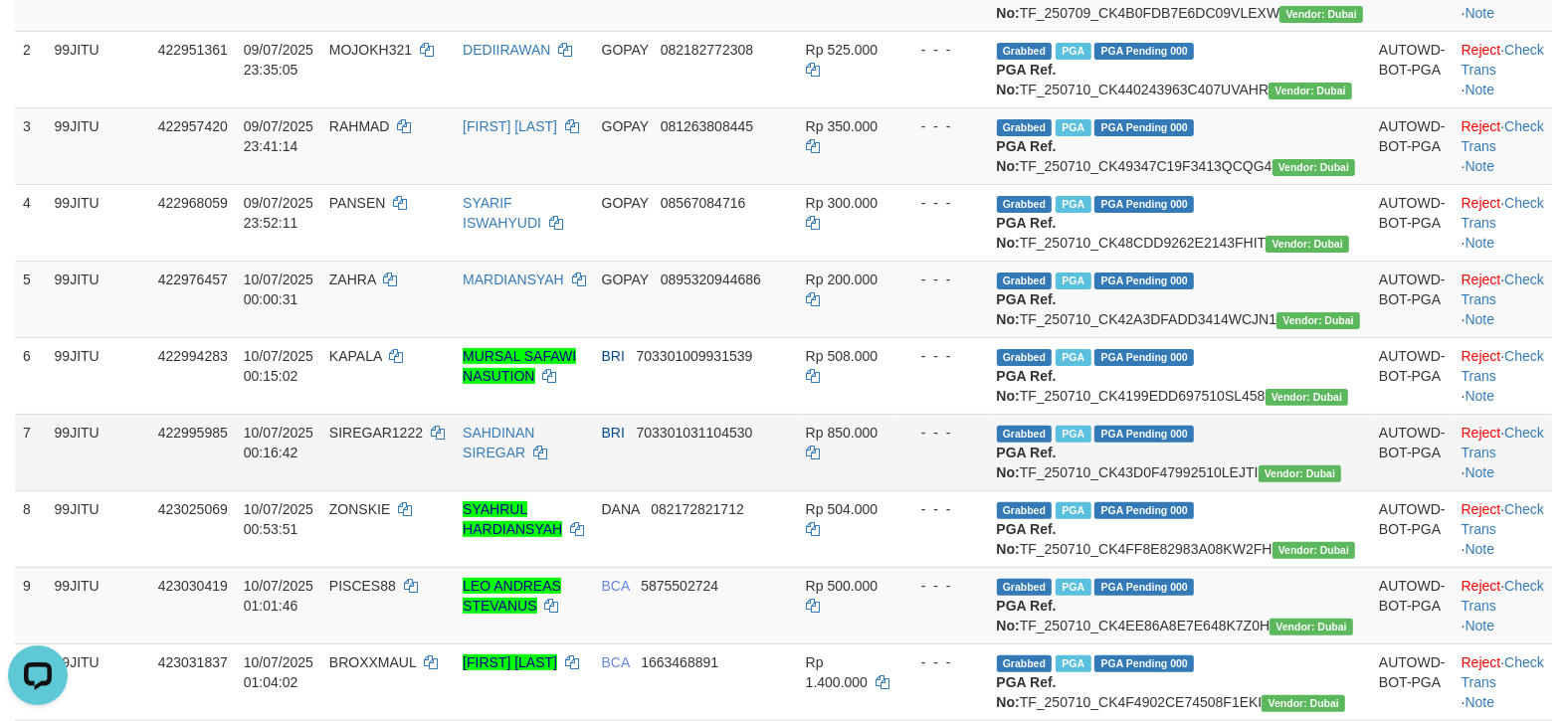 click on "[BANK] [NUMBER]" at bounding box center (695, 451) 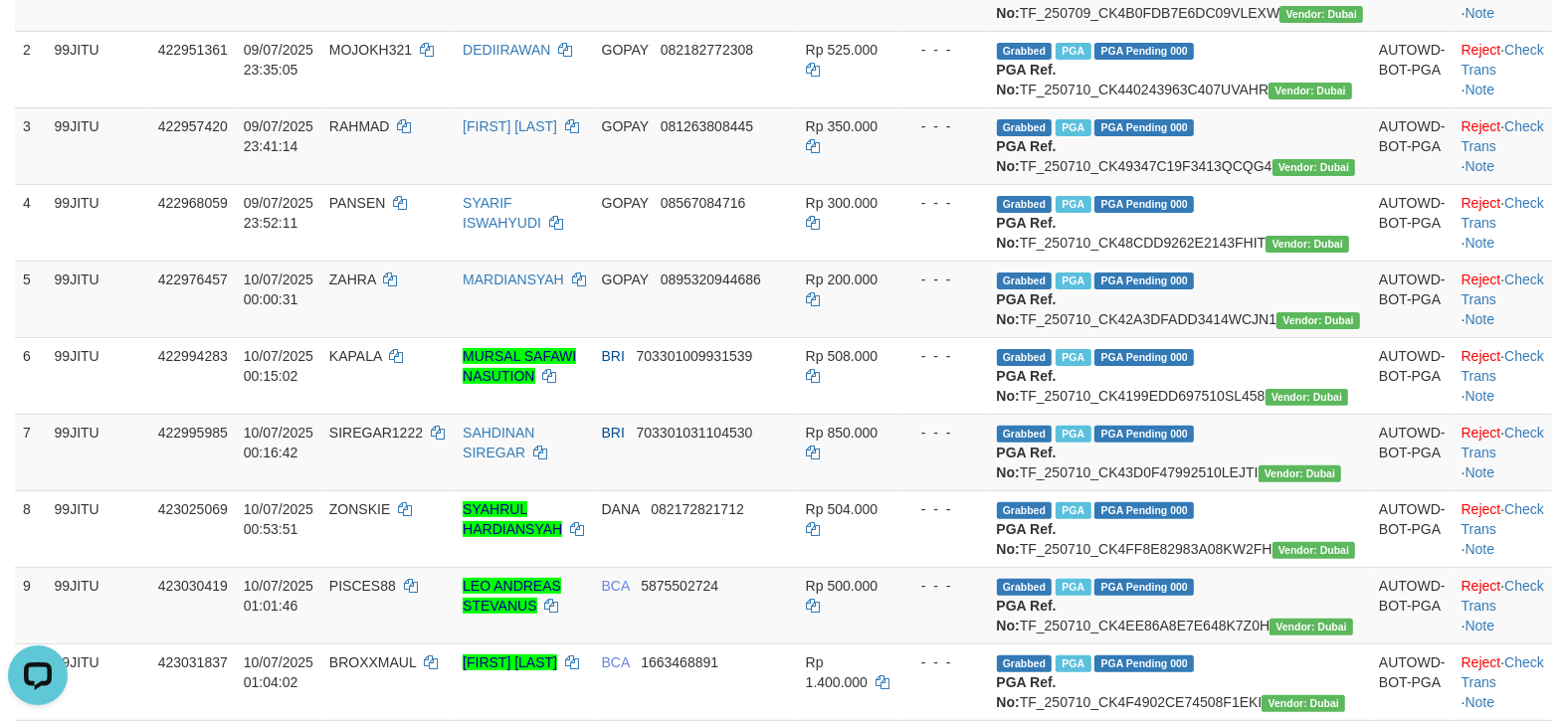 scroll, scrollTop: 1925, scrollLeft: 0, axis: vertical 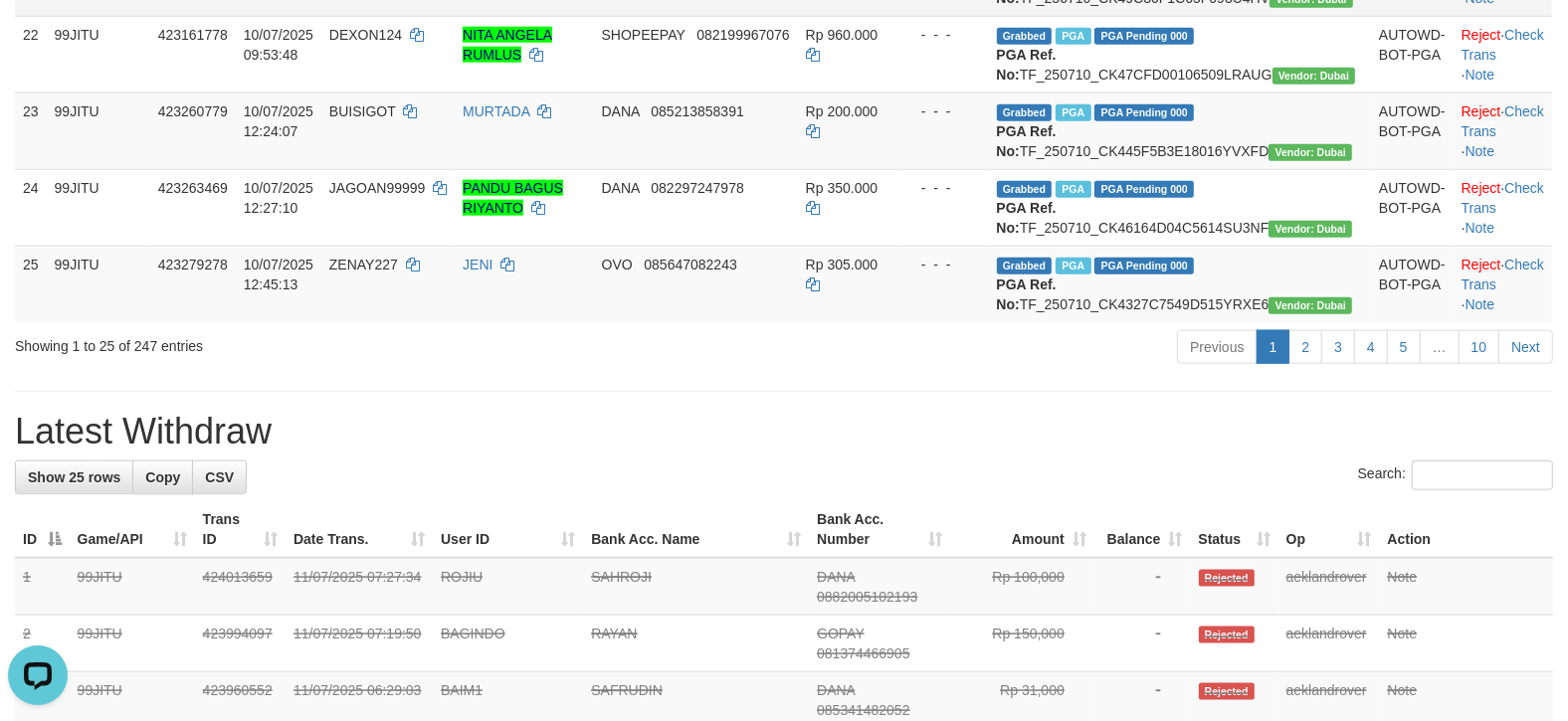 click on "[FIRST] [LAST] [LAST]" at bounding box center [523, -23] 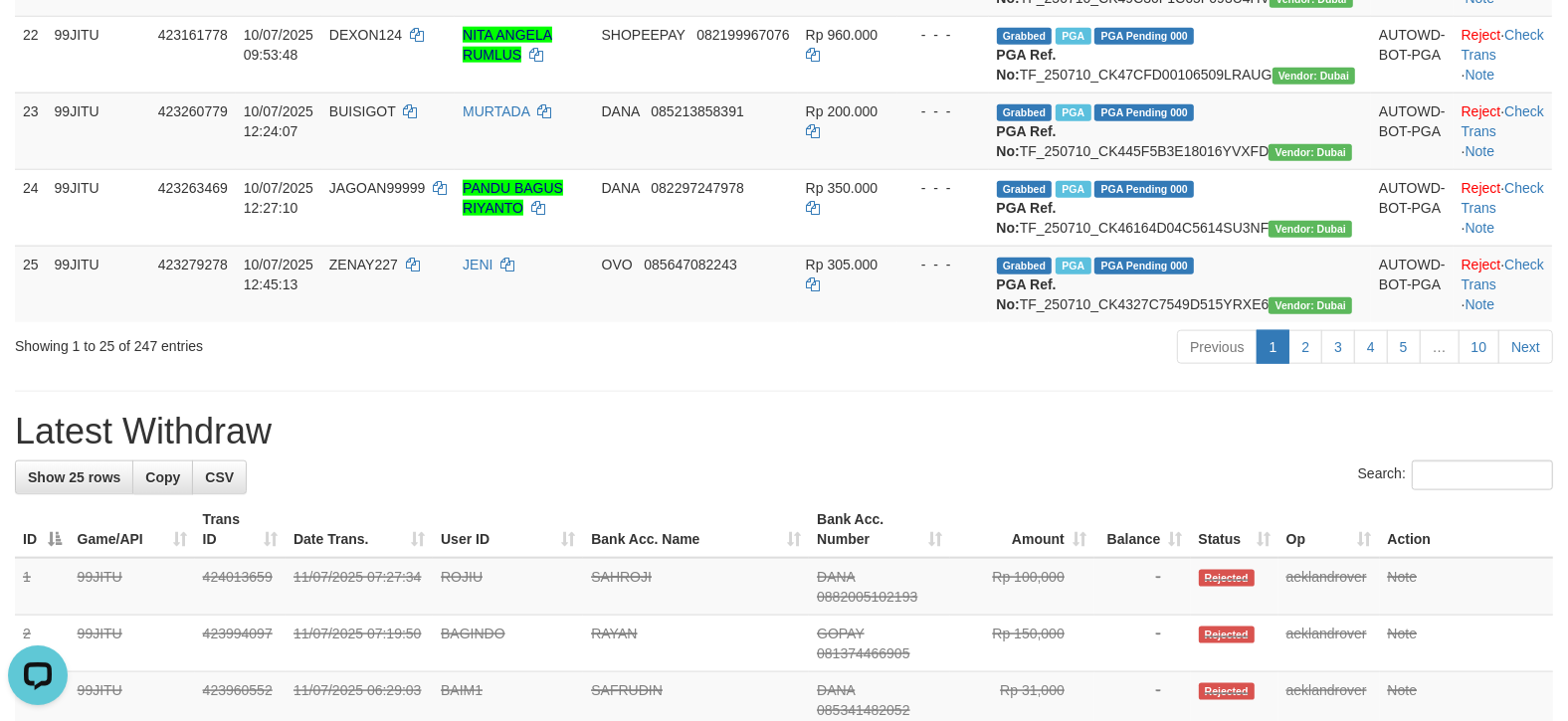 copy on "[FIRST] [LAST] [LAST]" 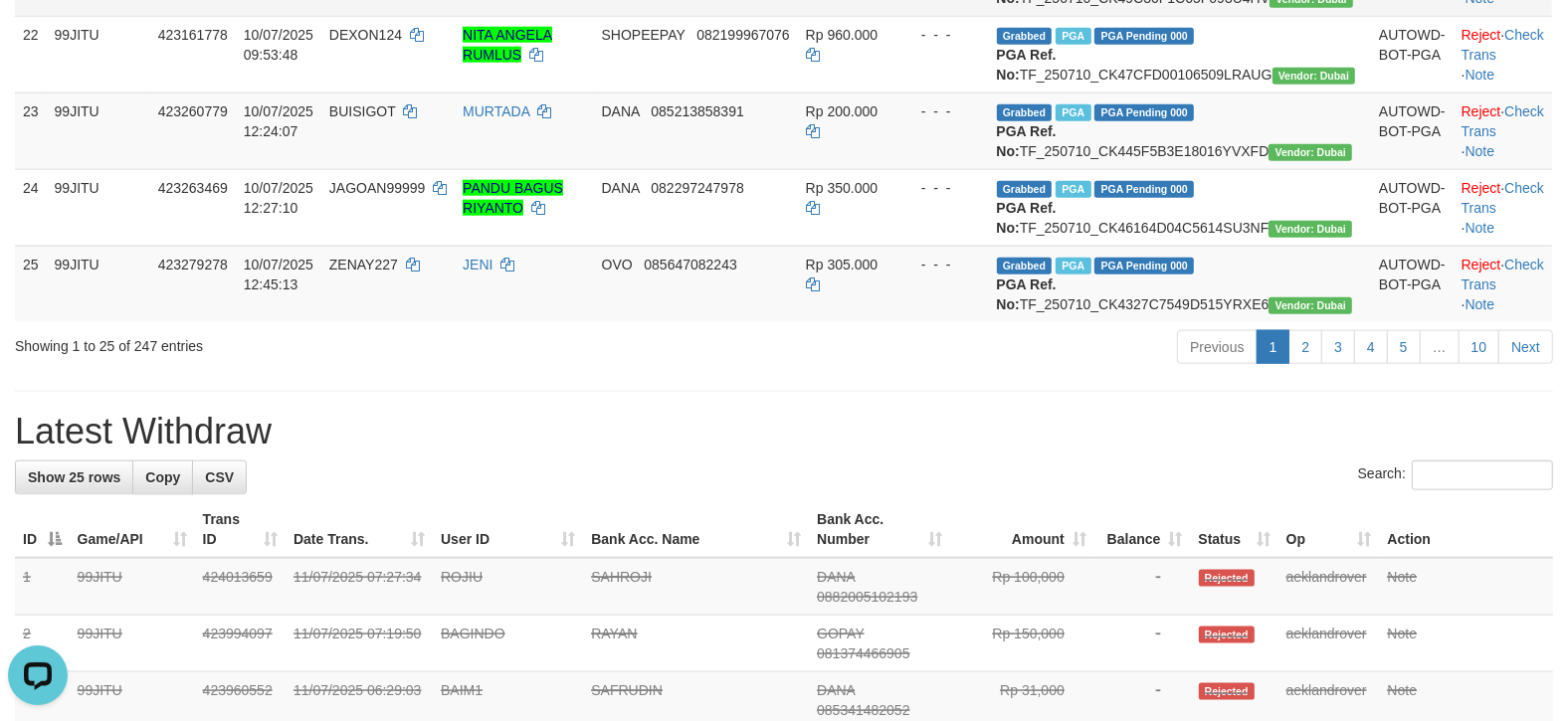 click on "[FIRST] [LAST] [LAST]" at bounding box center [523, -23] 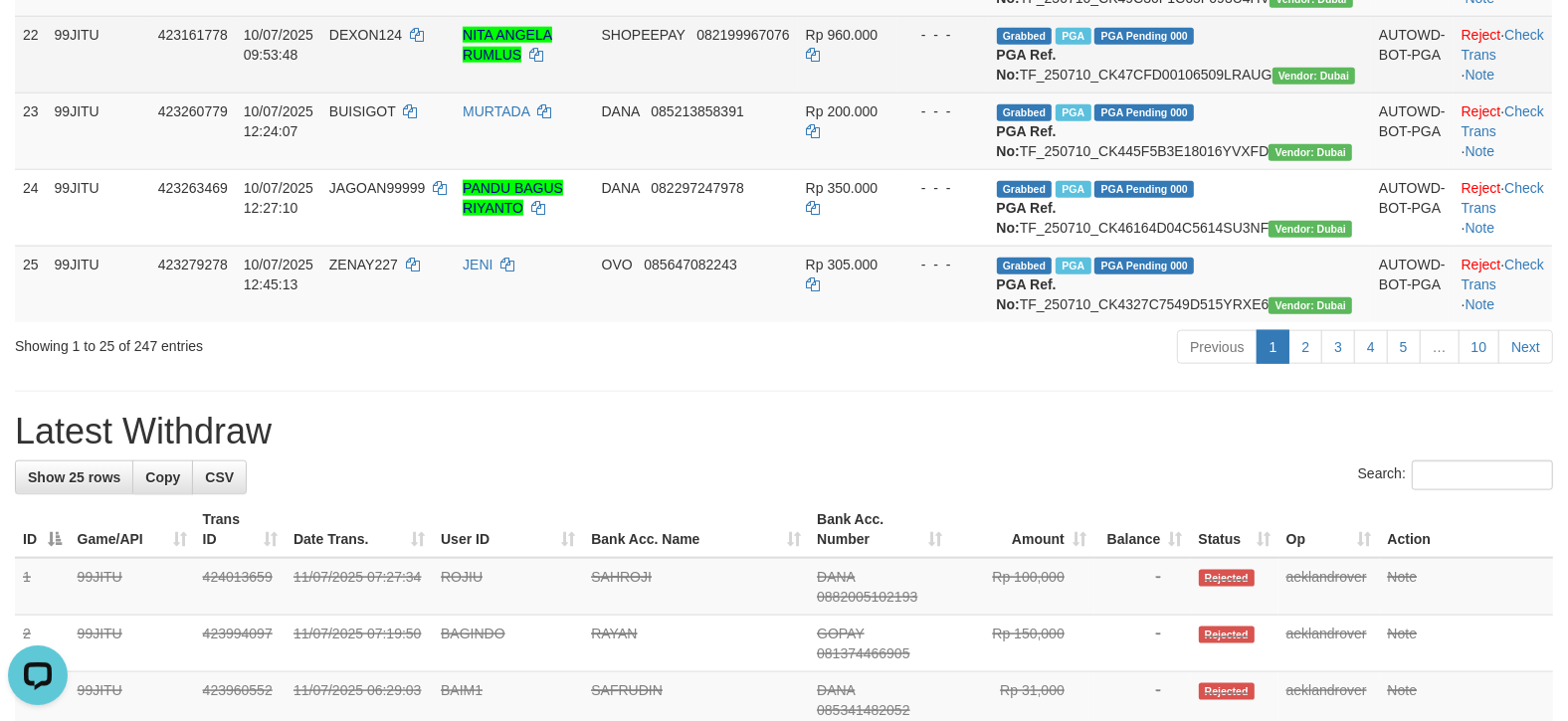 click on "SHOPEEPAY     082199967076" at bounding box center (695, 54) 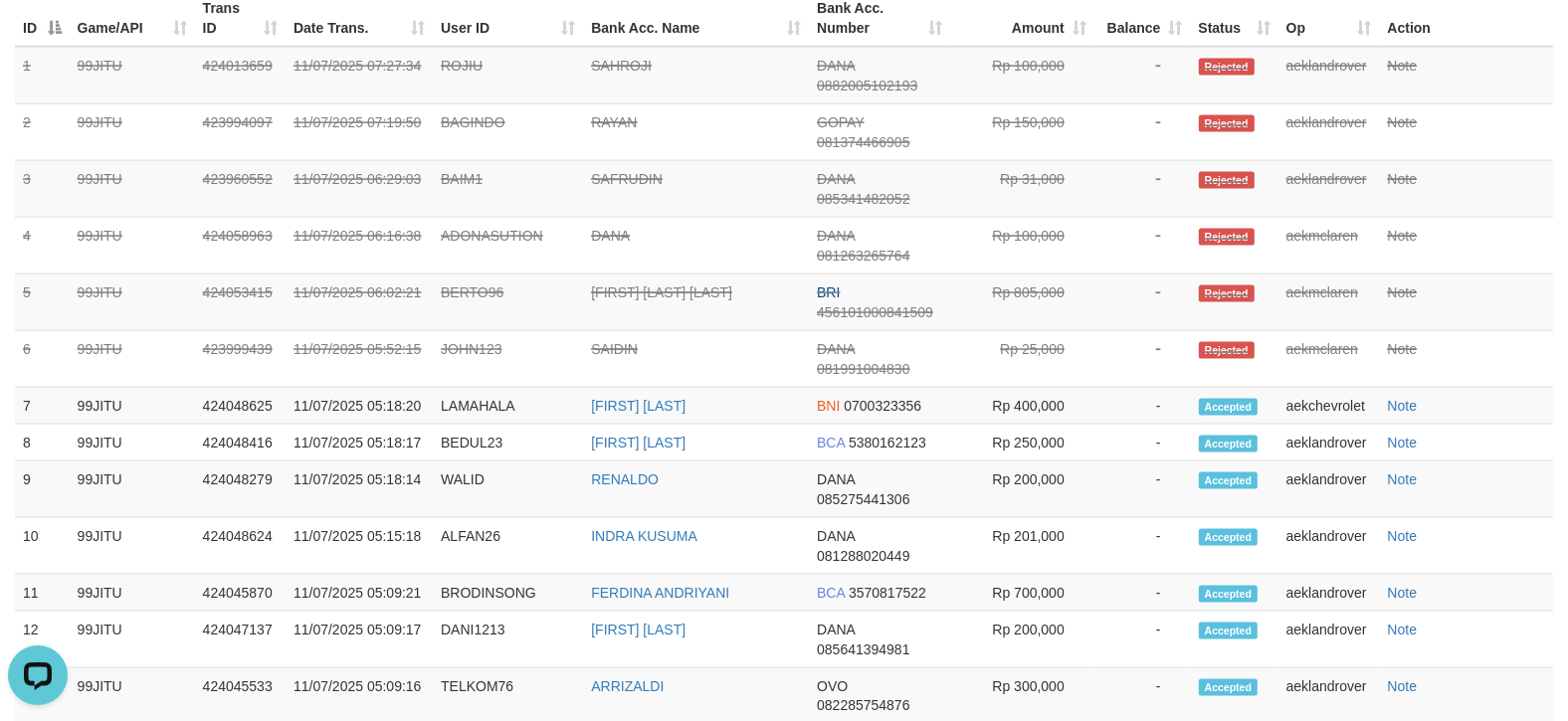 scroll, scrollTop: 2302, scrollLeft: 0, axis: vertical 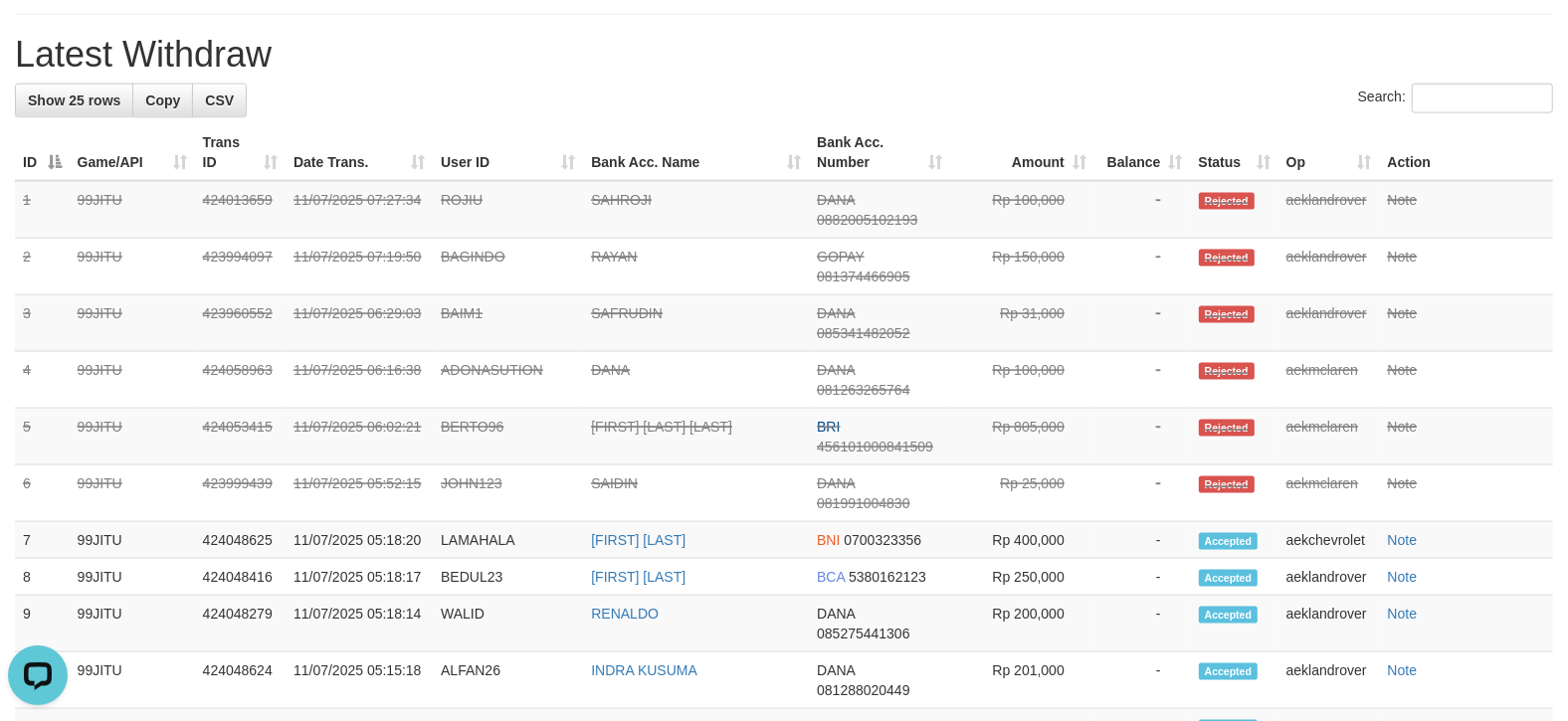 click on "2" at bounding box center (1305, -30) 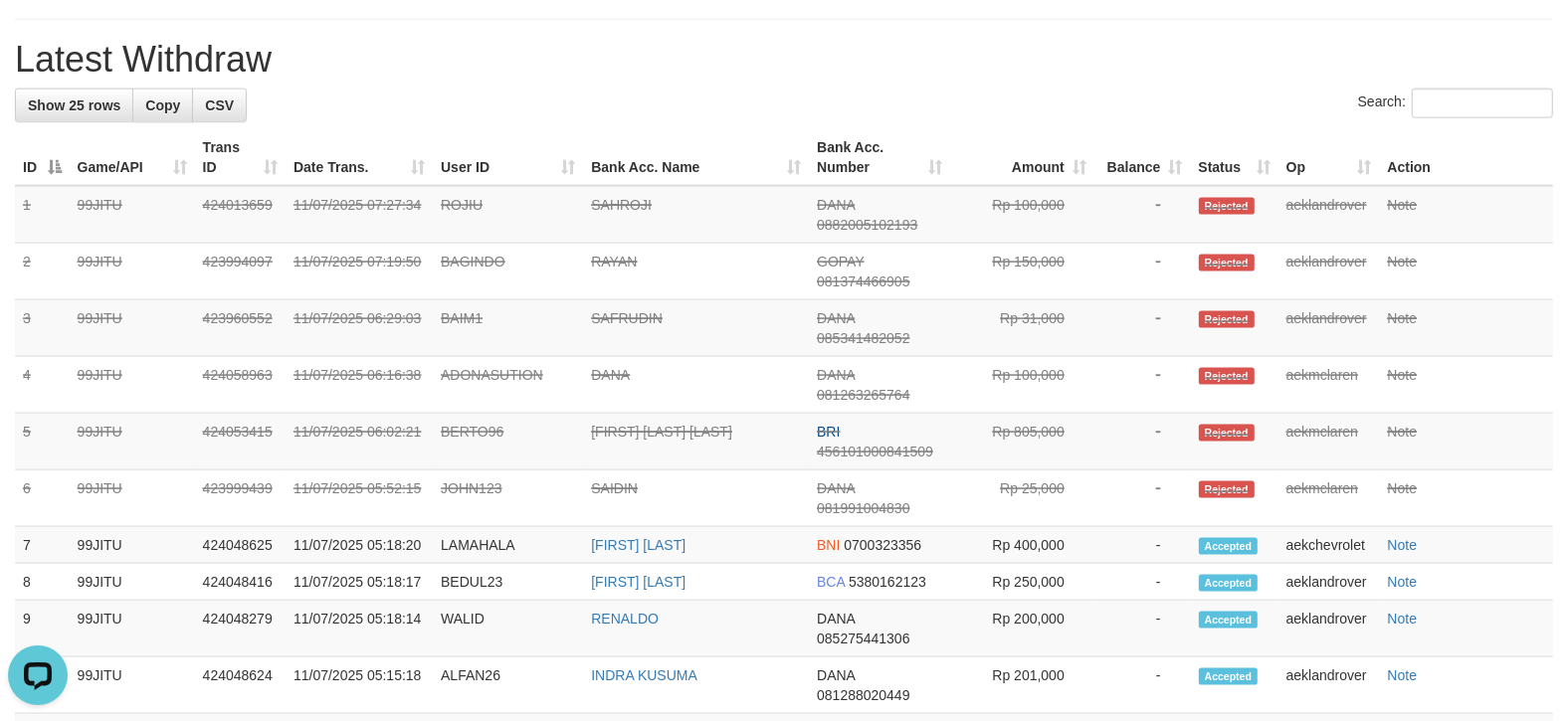 click on "[BANK] [PHONE]" at bounding box center [709, -100] 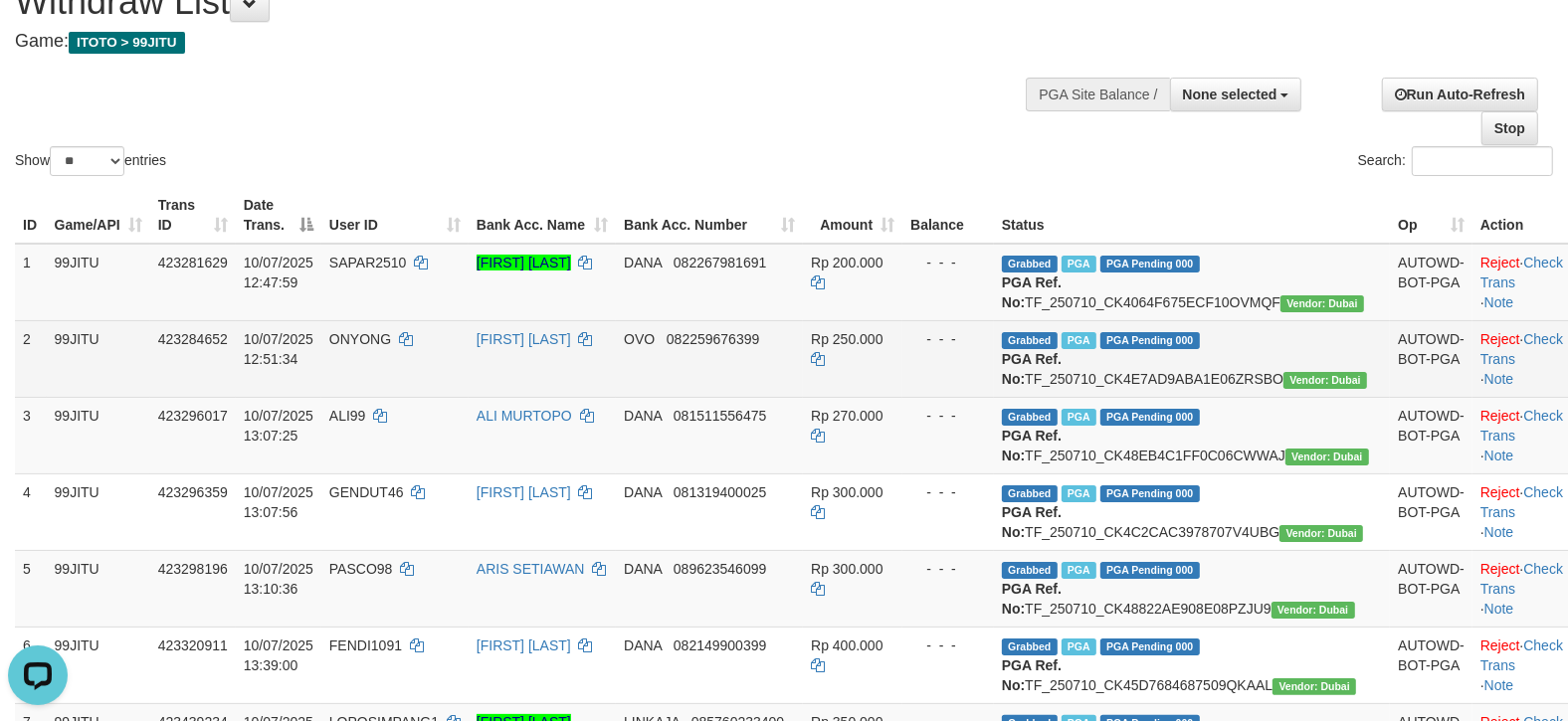 click on "ONYONG" at bounding box center (395, 358) 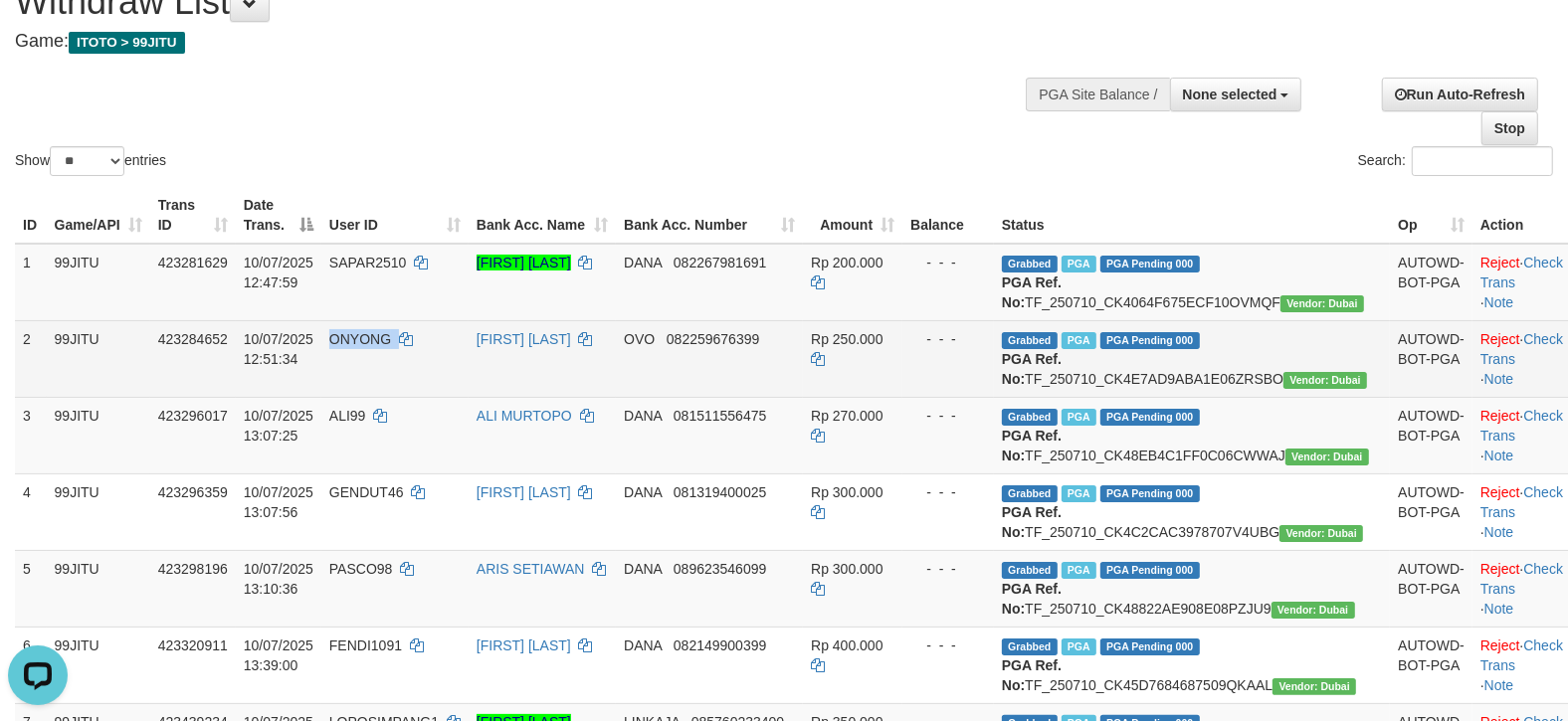 click on "ONYONG" at bounding box center [395, 358] 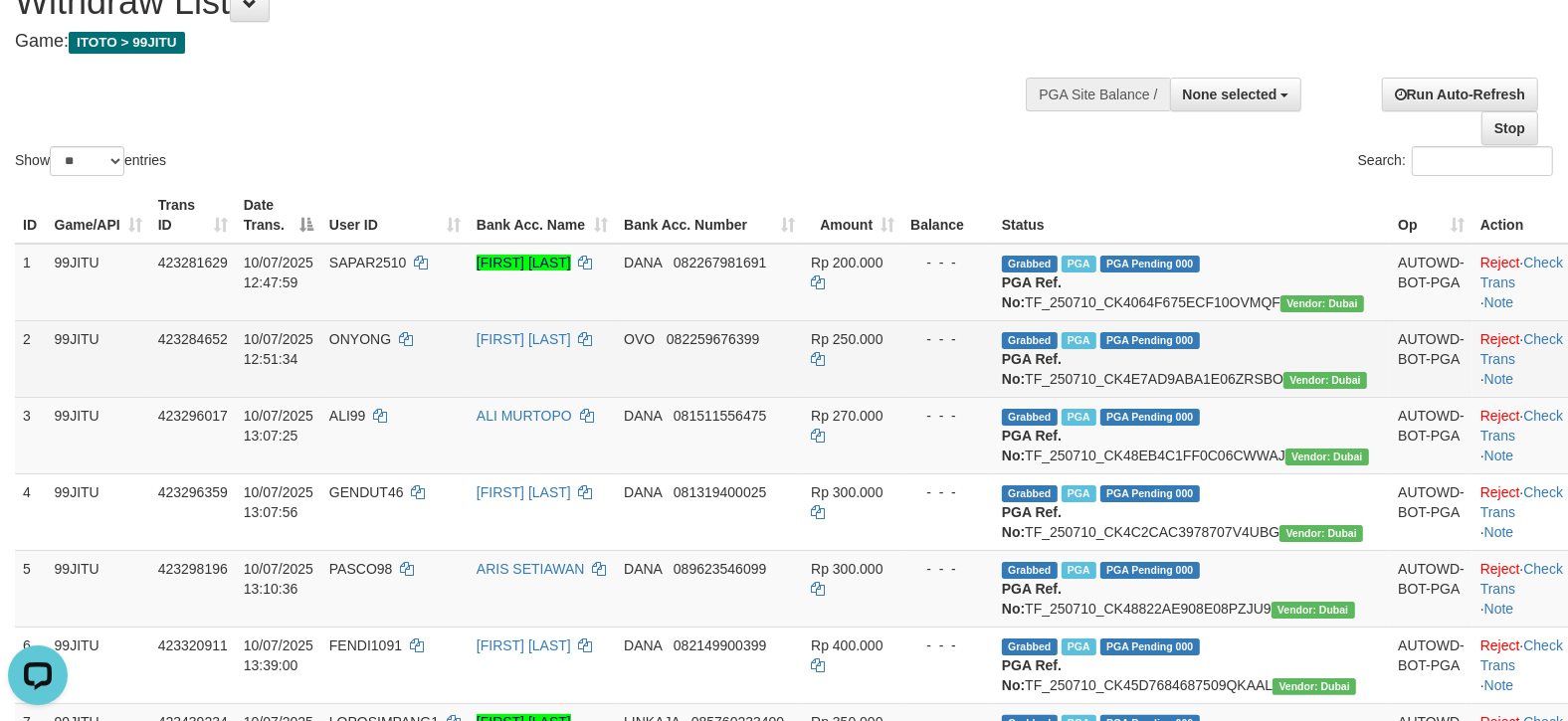 click on "[FIRST] [LAST]" at bounding box center (542, 358) 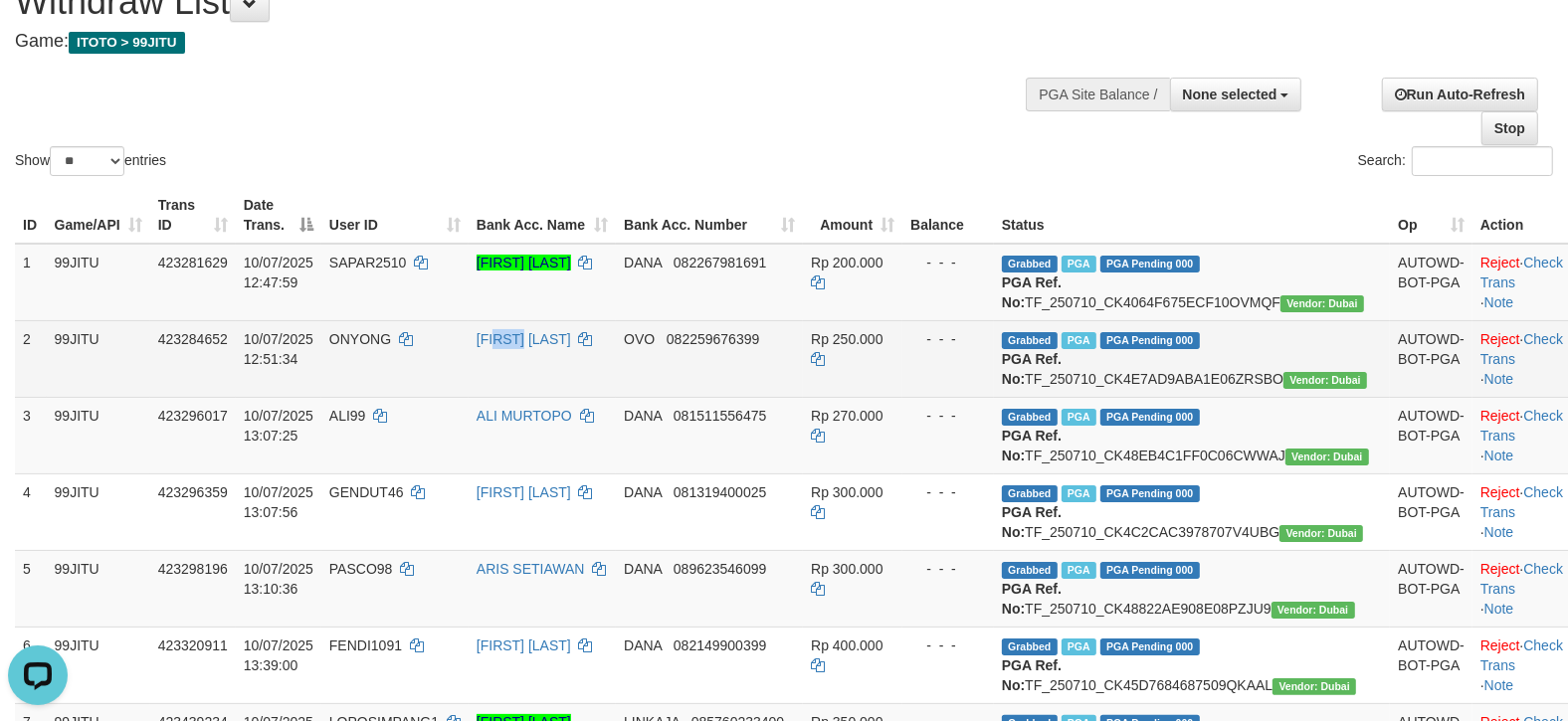 click on "[FIRST] [LAST]" at bounding box center [542, 358] 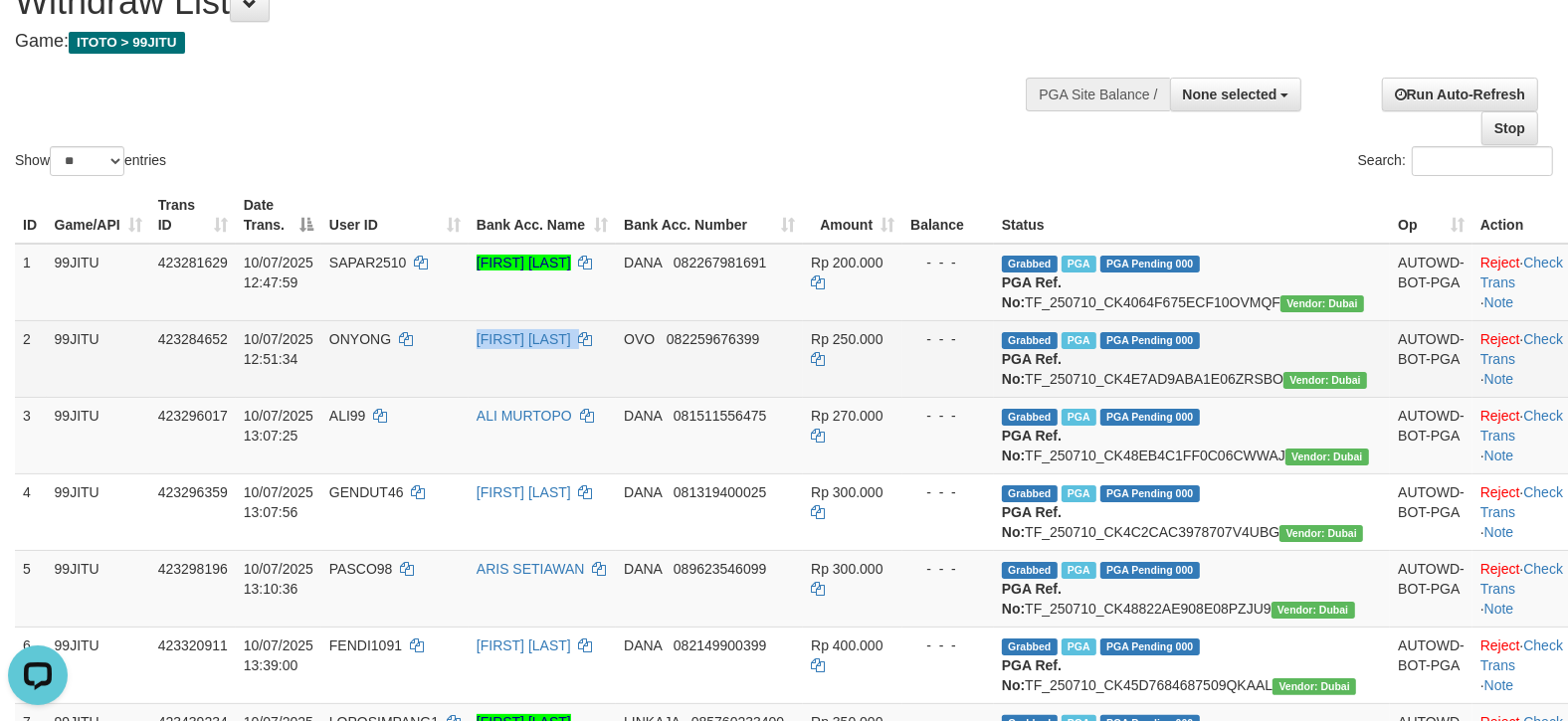 click on "[FIRST] [LAST]" at bounding box center (542, 358) 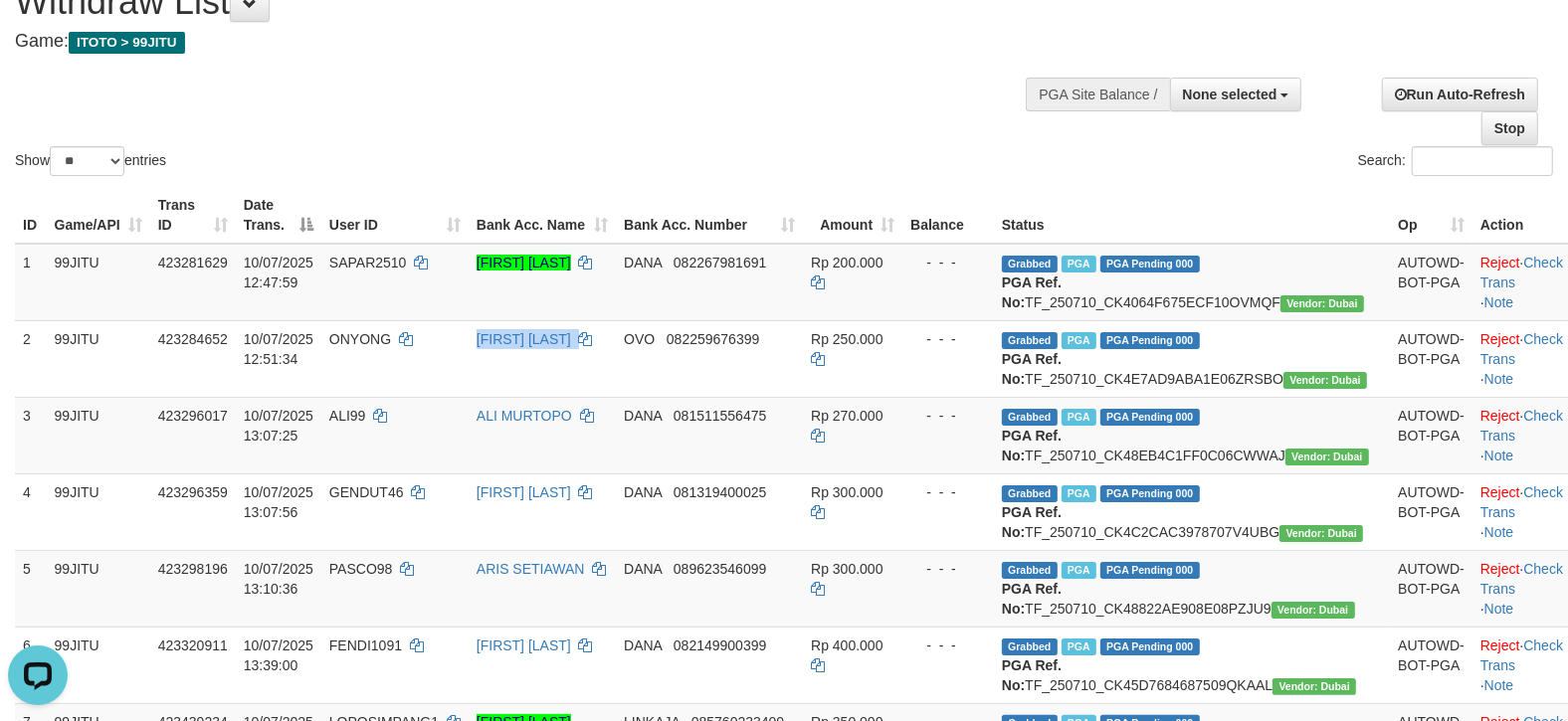 copy on "[FIRST] [LAST]" 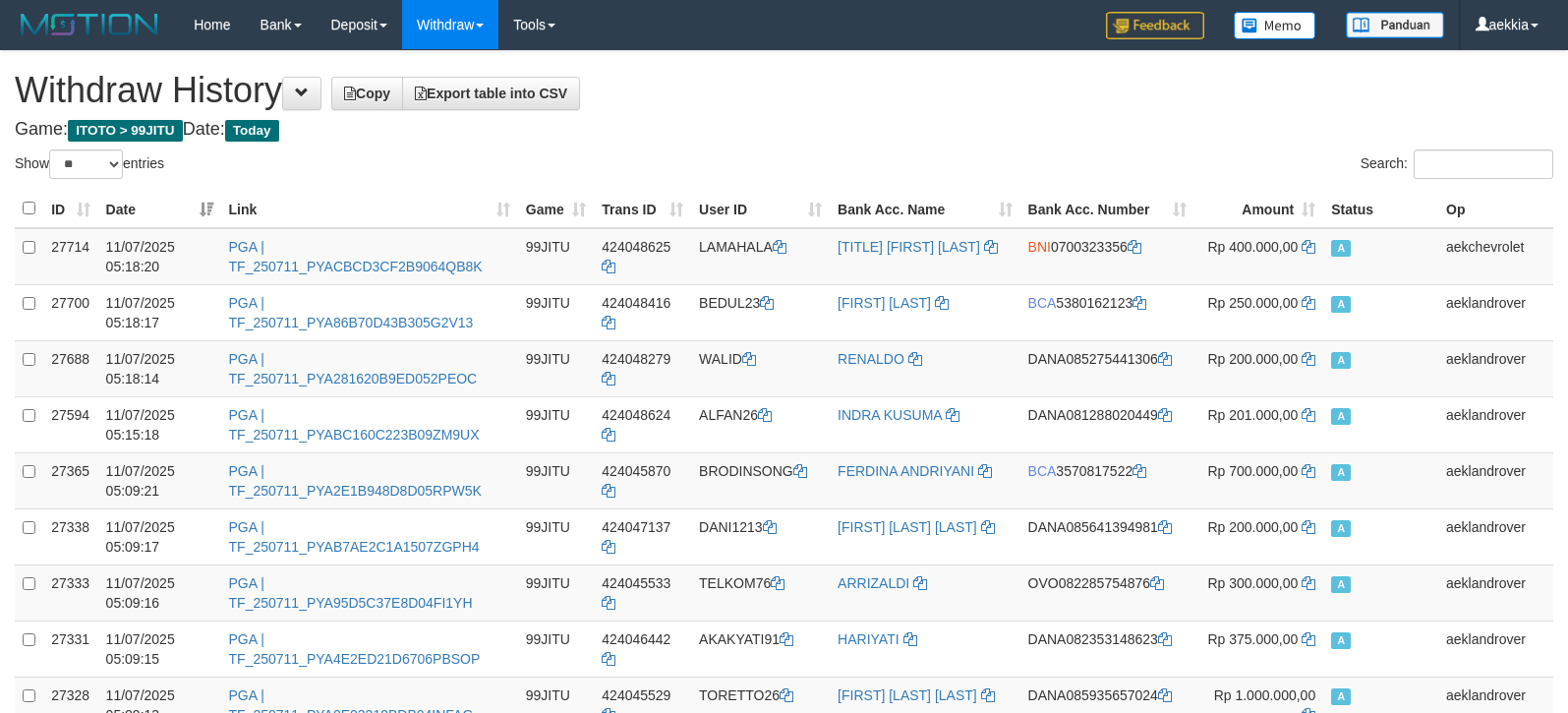 select on "**" 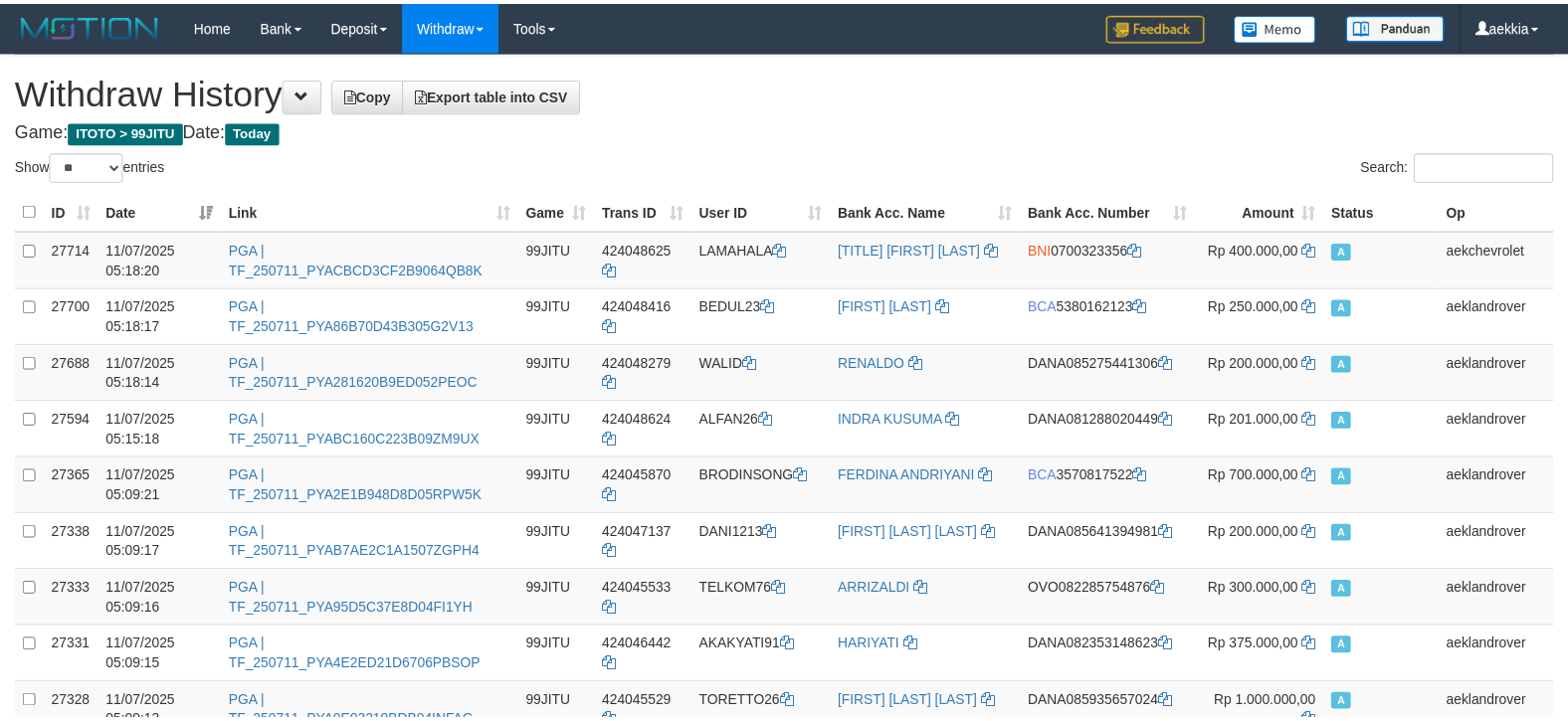 scroll, scrollTop: 0, scrollLeft: 0, axis: both 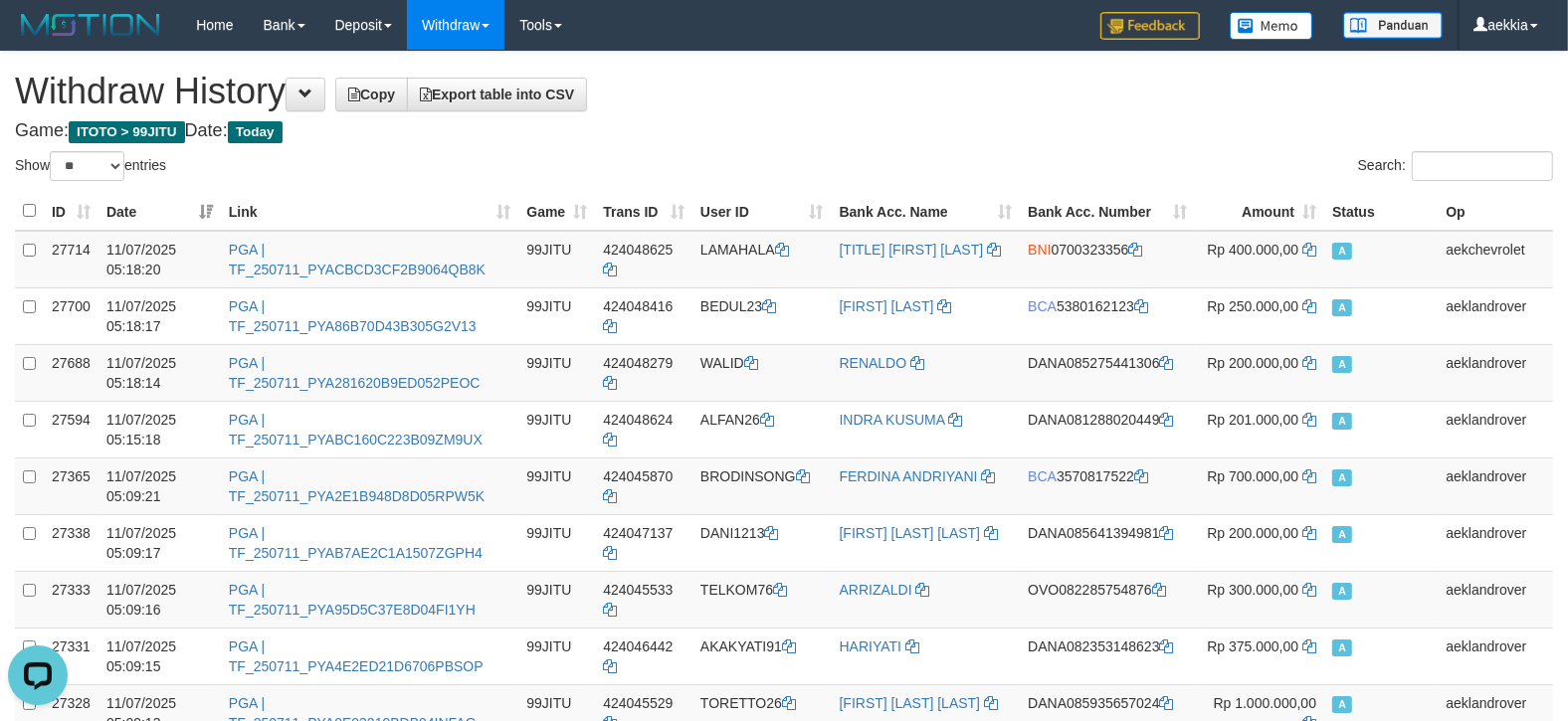 click on "Withdraw History
Copy  Export table into CSV" at bounding box center (784, 91) 